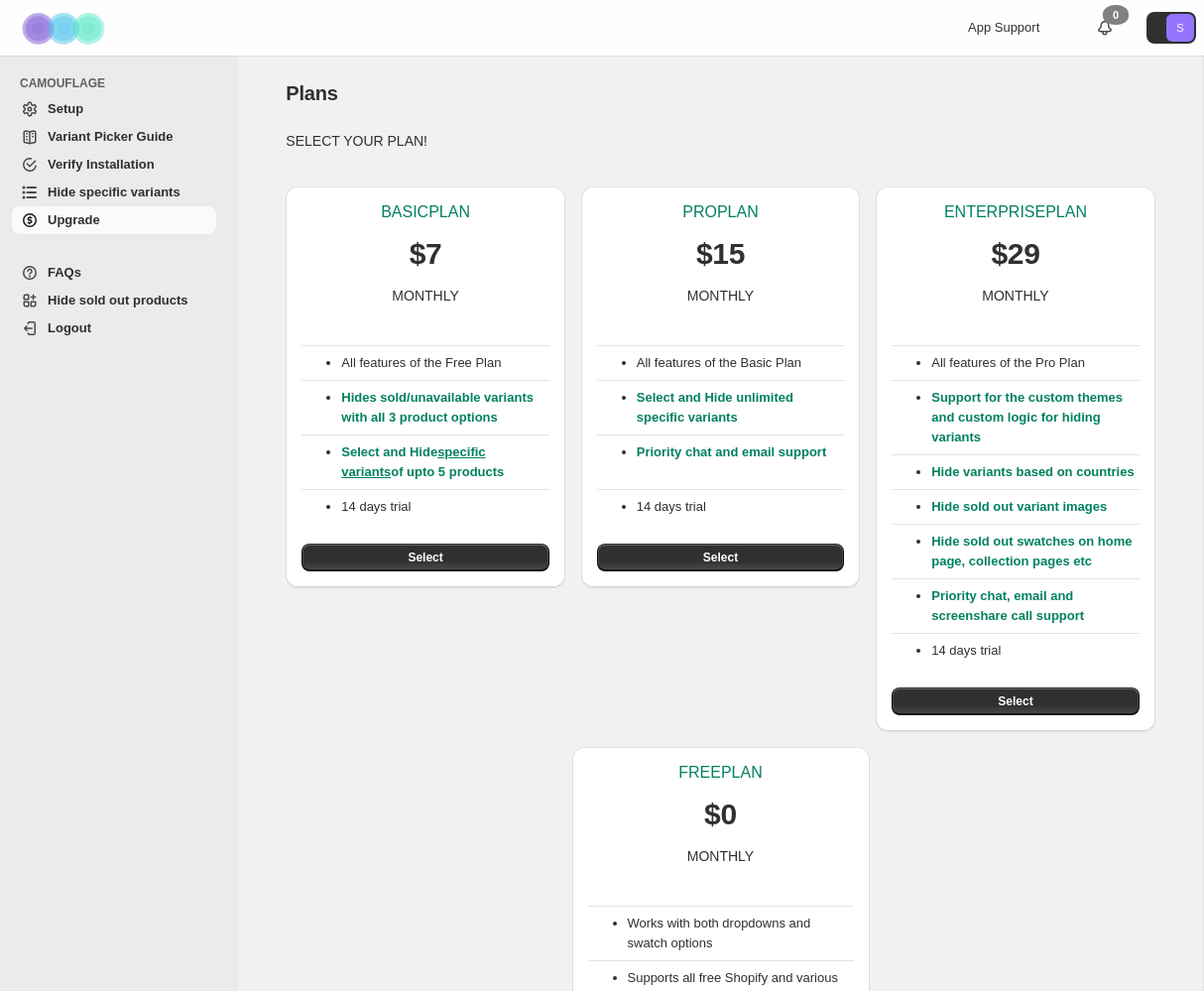 scroll, scrollTop: 0, scrollLeft: 0, axis: both 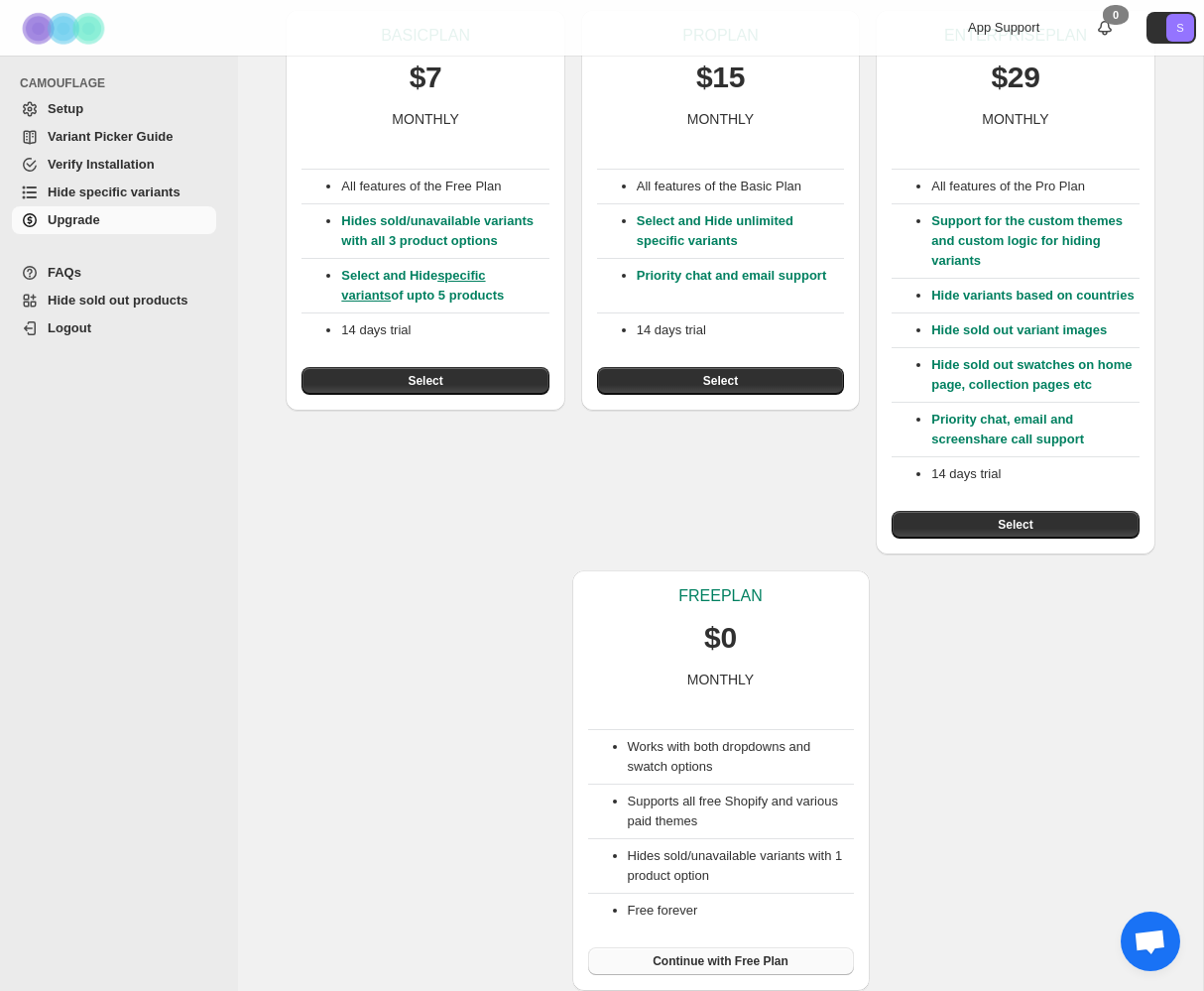 click on "Continue with Free Plan" at bounding box center [720, 961] 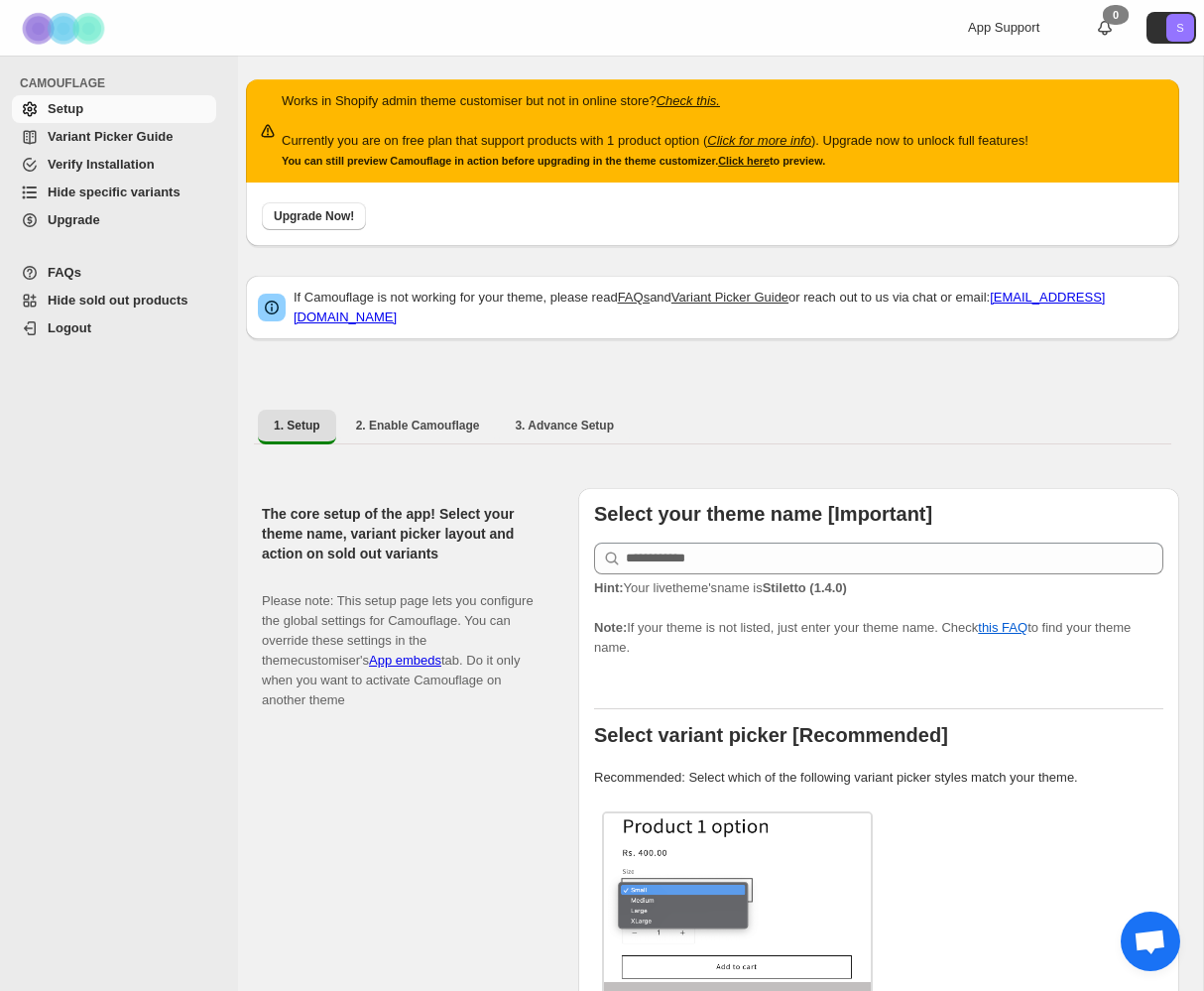 scroll, scrollTop: 0, scrollLeft: 0, axis: both 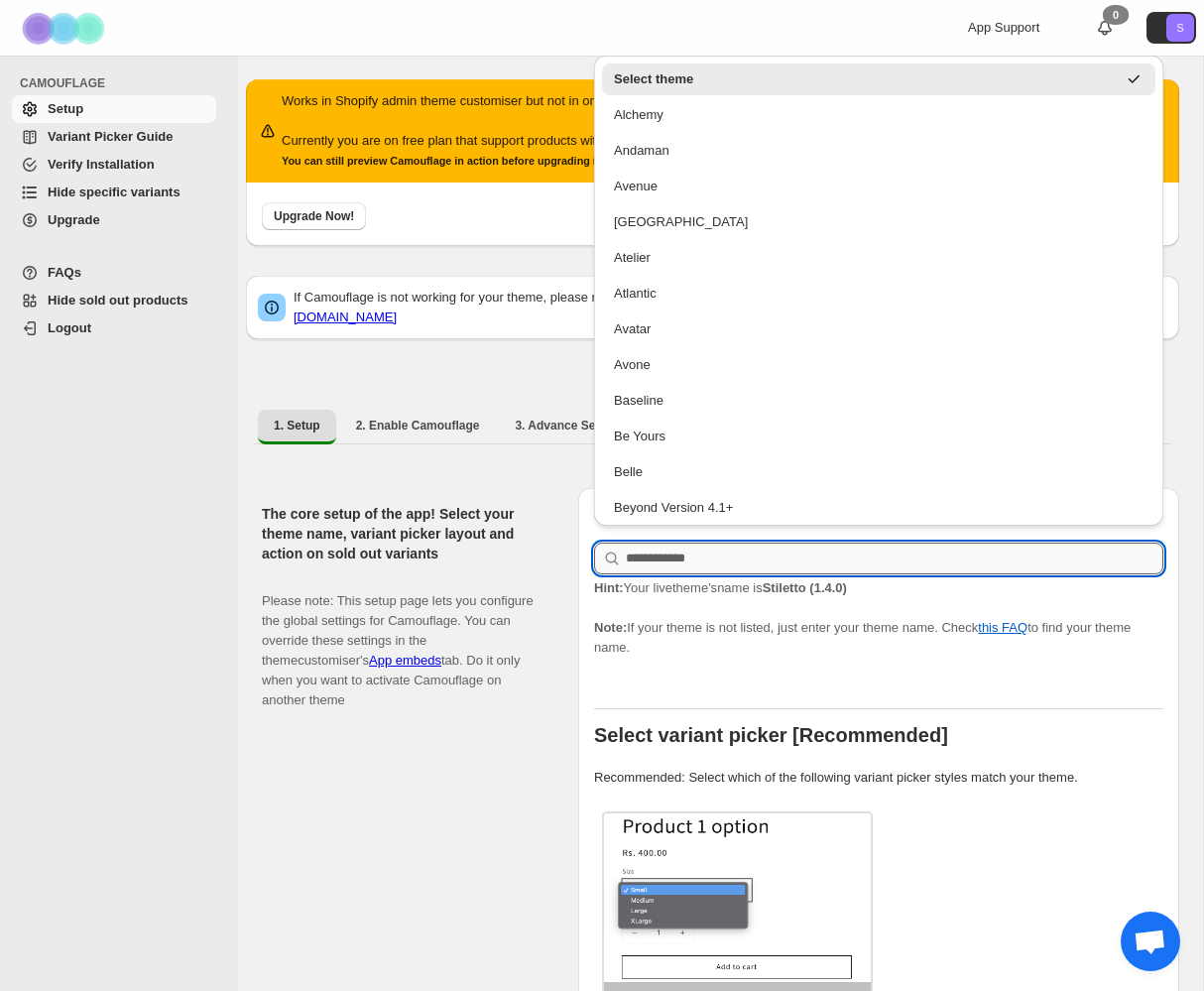 click at bounding box center (895, 558) 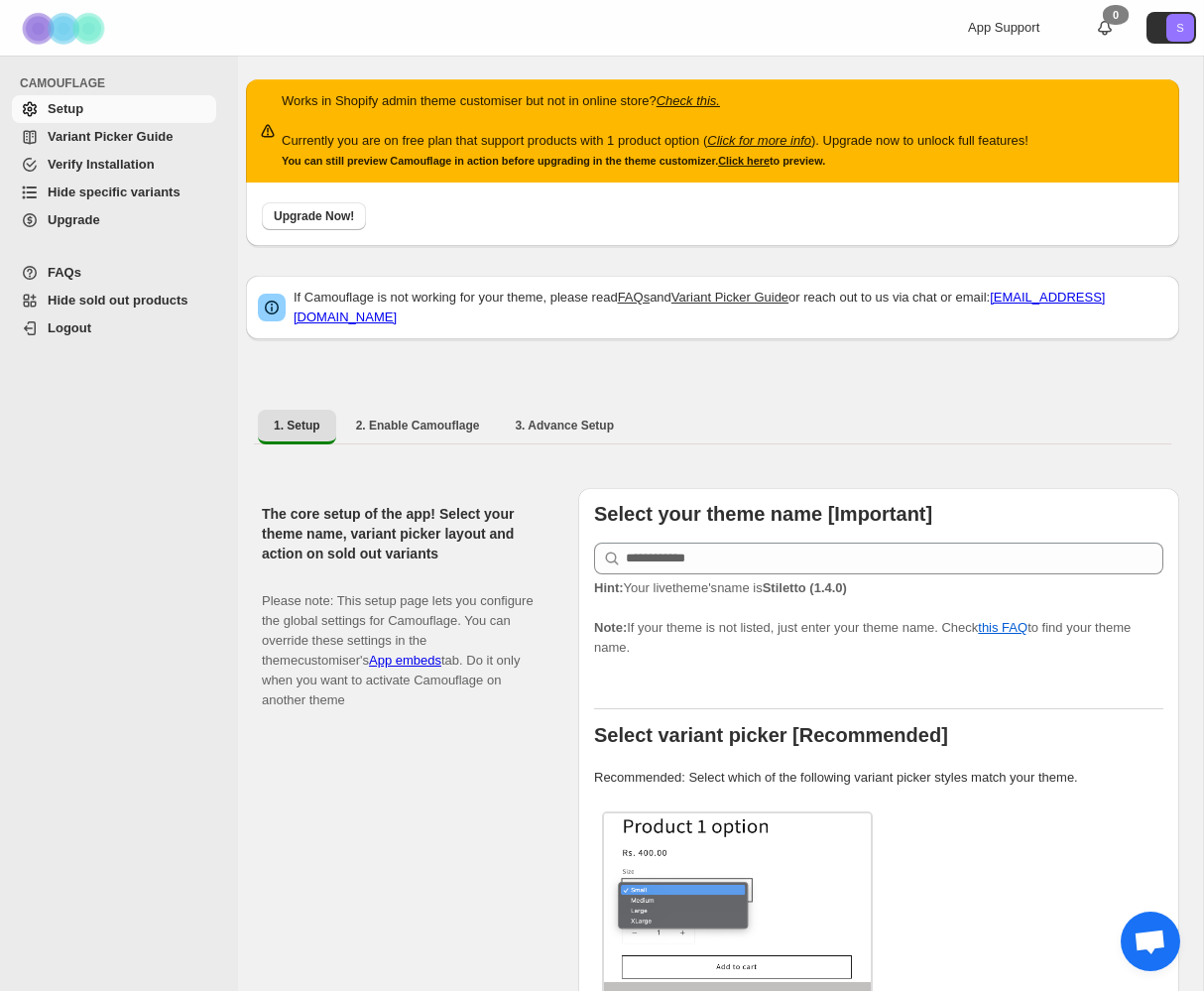 click on "Select your theme name [Important] Hint:  Your live  theme's  name is  Stiletto   (1.4.0)   Note:  If your theme is not listed, just enter your theme name. Check  this FAQ  to find your theme name. Select variant picker [Recommended] Recommended: Select which of the following variant picker styles match your theme. Select / Dropdowns Buttons / Swatches Swatch and Dropdowns both Detect Automatically Not sure? Check variant picker guide" at bounding box center [879, 1168] 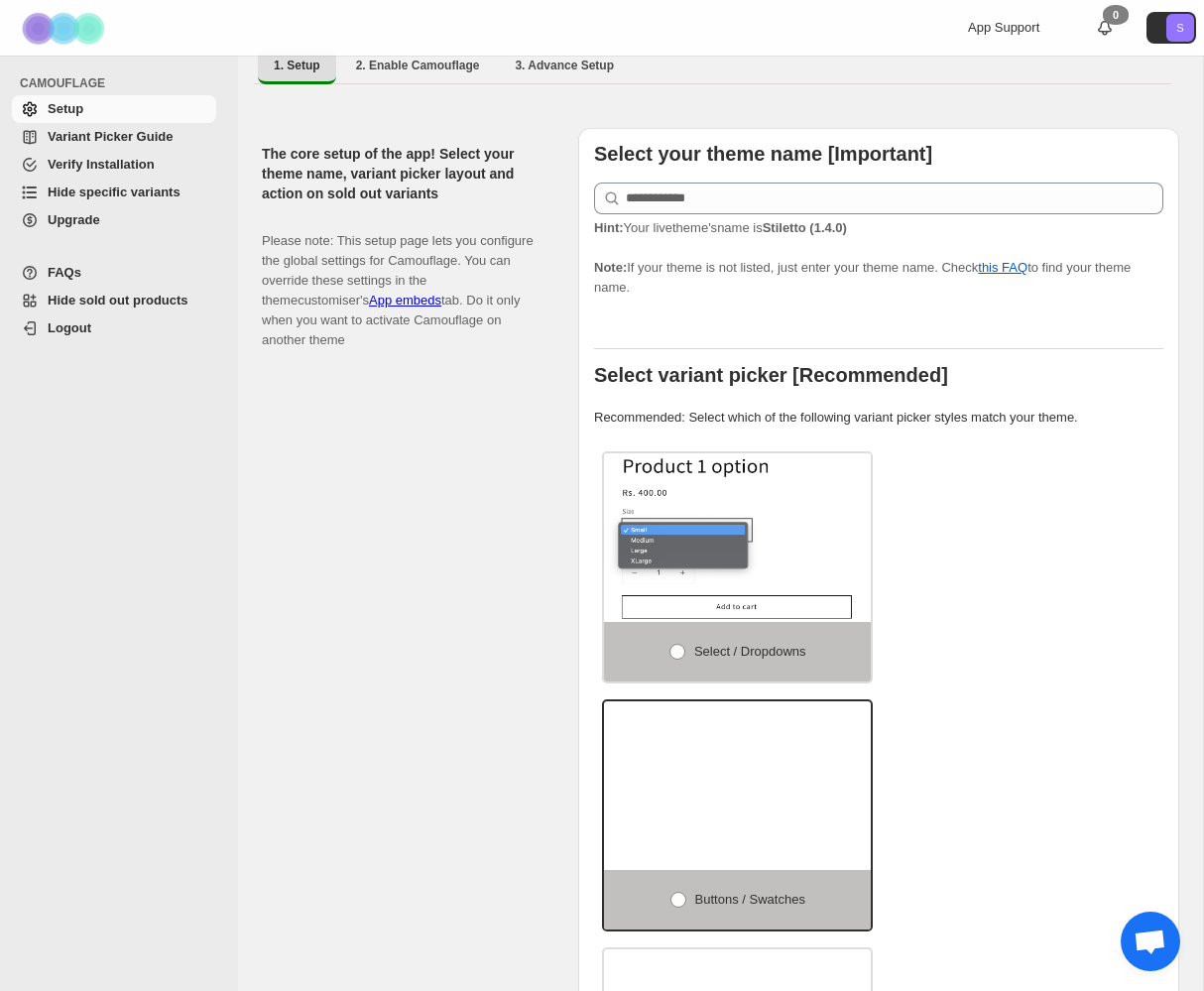 scroll, scrollTop: 360, scrollLeft: 0, axis: vertical 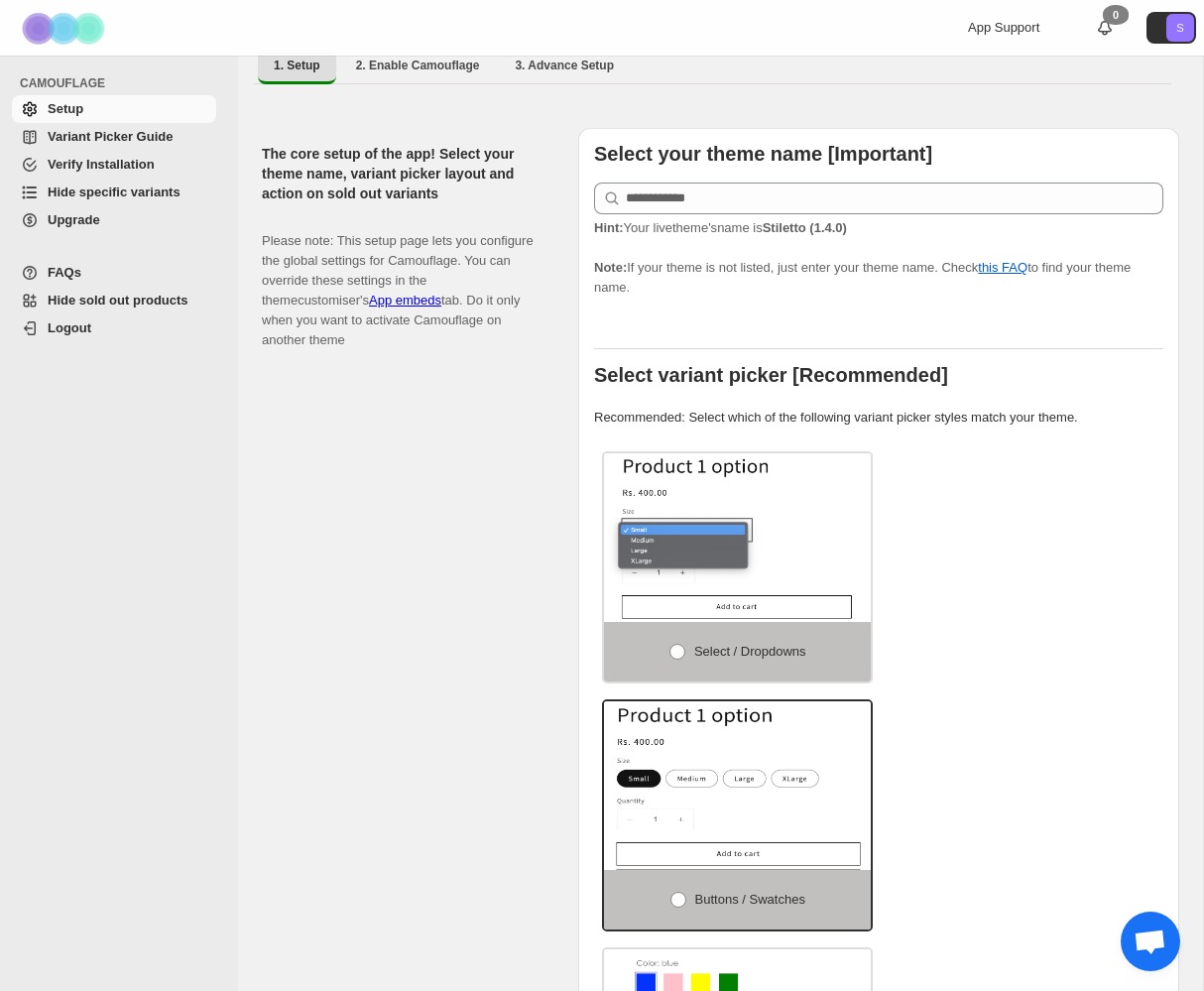 click on "Select / Dropdowns Buttons / Swatches Swatch and Dropdowns both Detect Automatically" at bounding box center (879, 939) 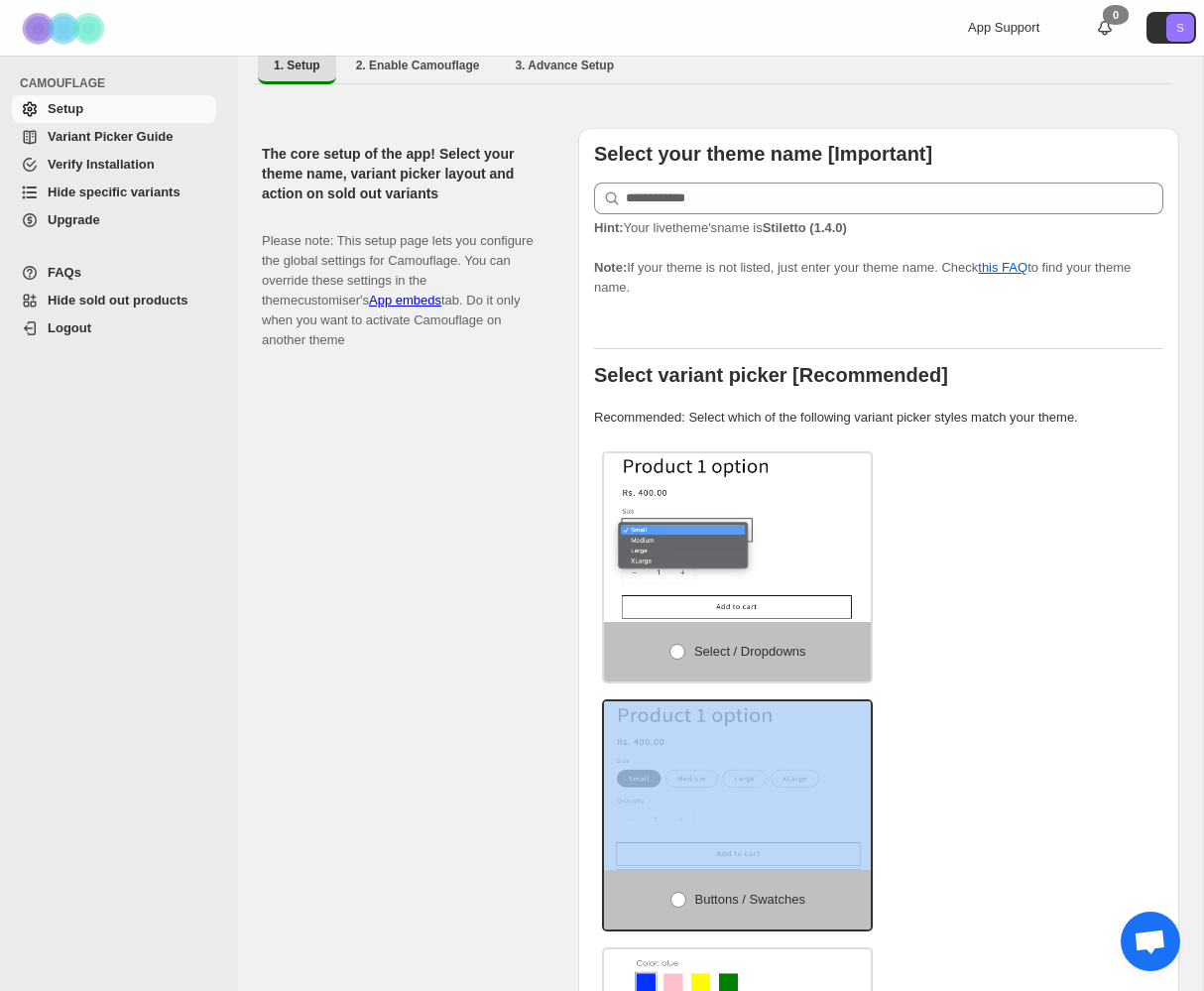 click on "Select / Dropdowns Buttons / Swatches Swatch and Dropdowns both Detect Automatically" at bounding box center (879, 939) 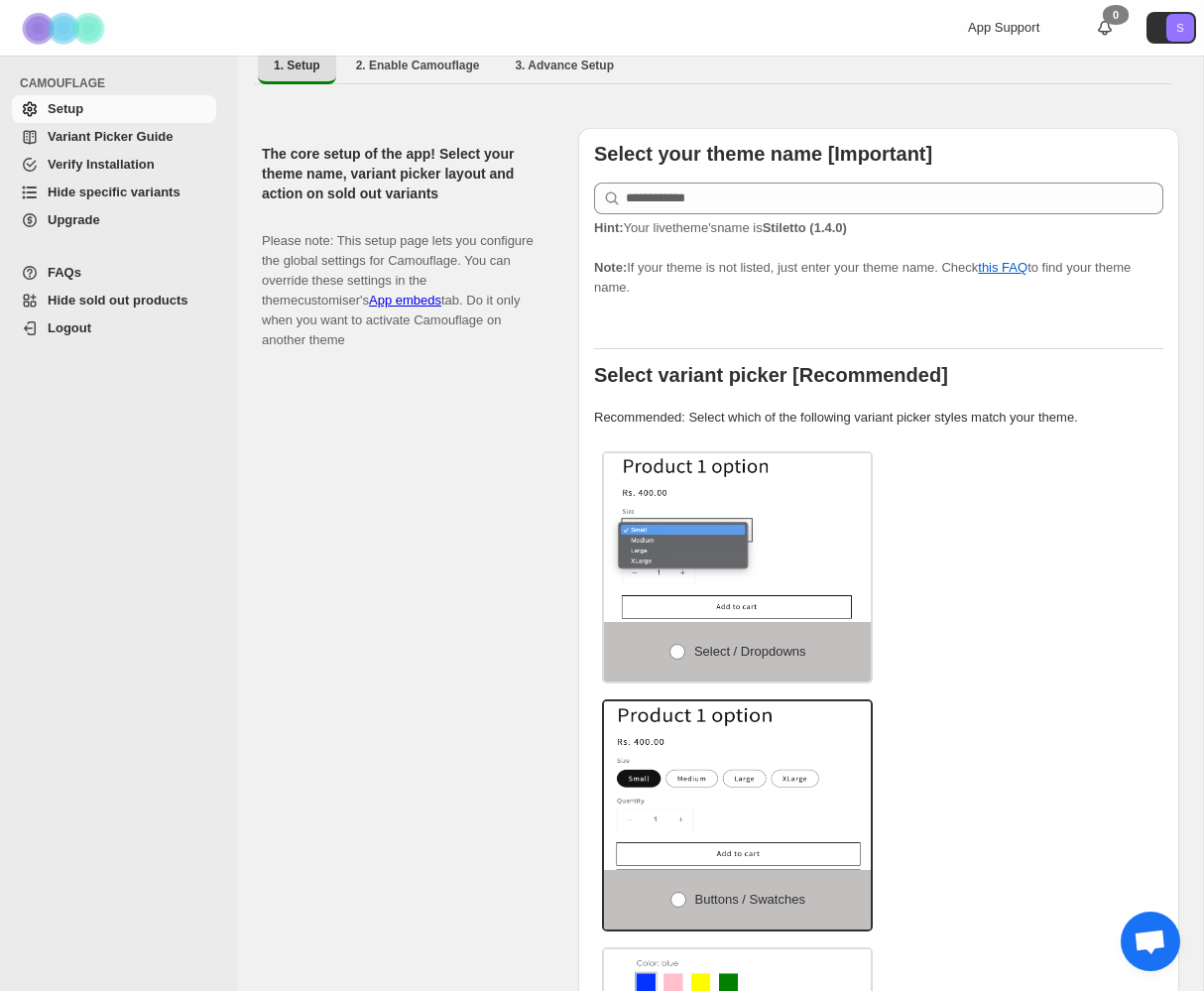 click on "Select / Dropdowns Buttons / Swatches Swatch and Dropdowns both Detect Automatically" at bounding box center [879, 939] 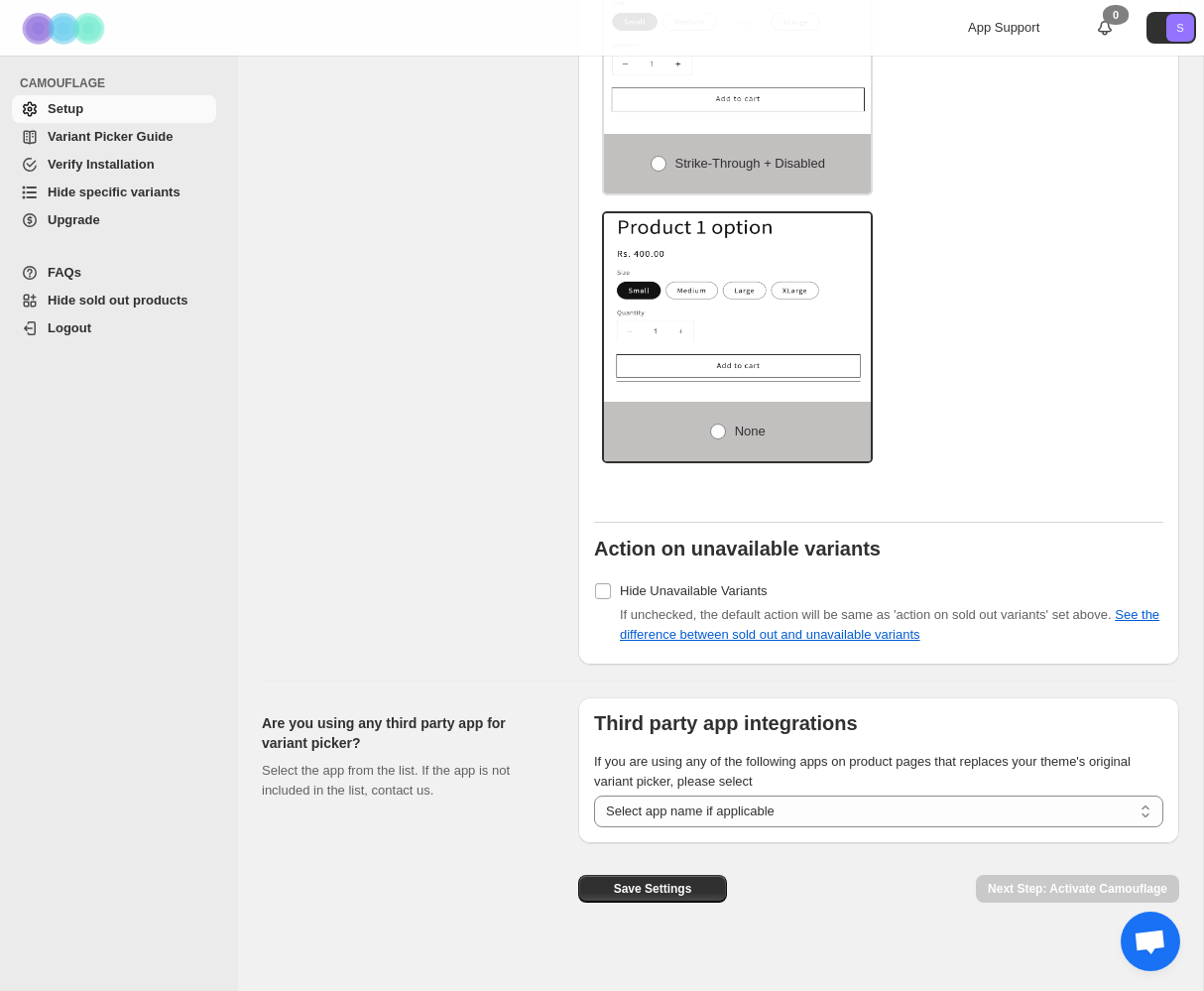 scroll, scrollTop: 2534, scrollLeft: 0, axis: vertical 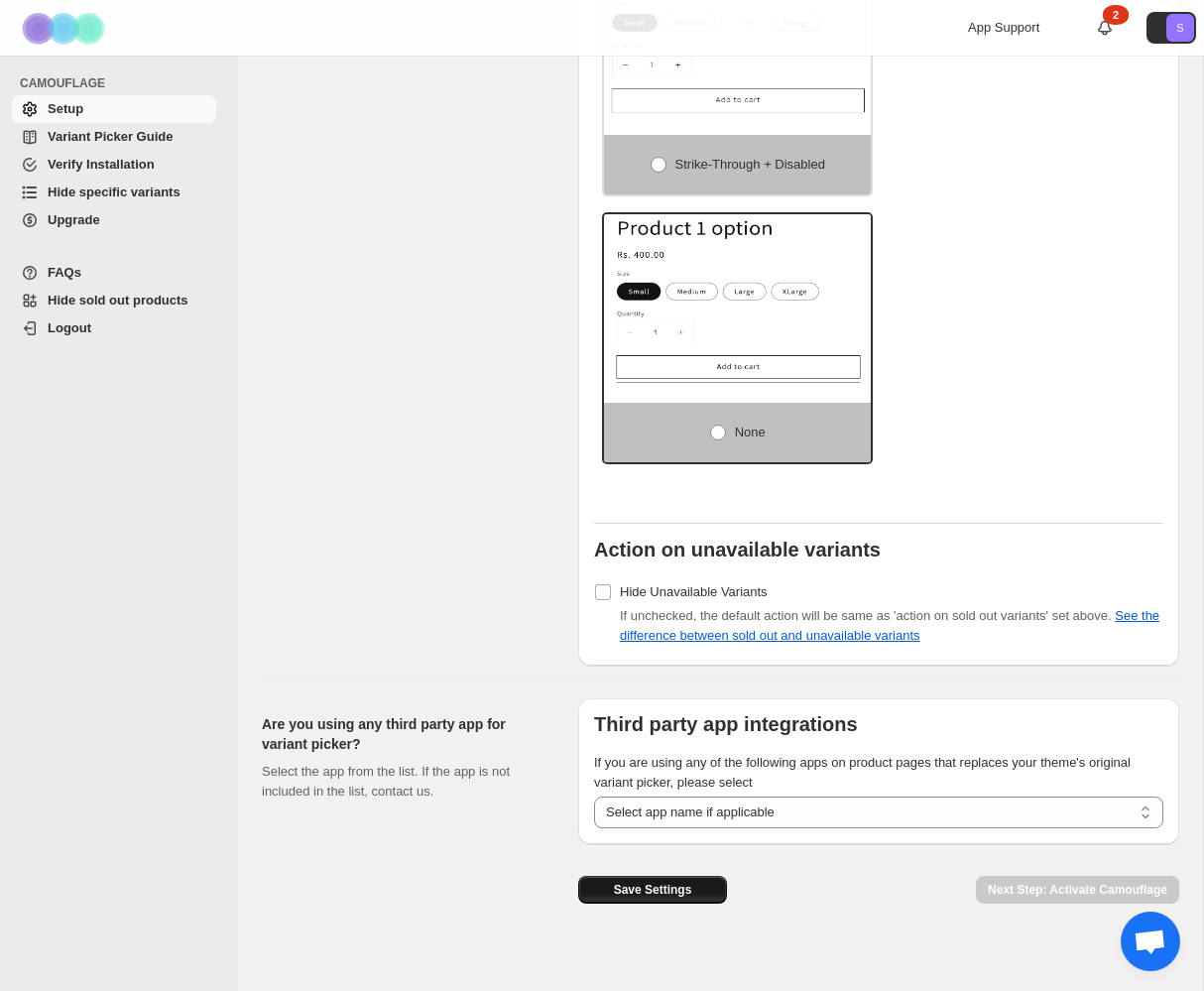 click on "Save Settings" at bounding box center [653, 890] 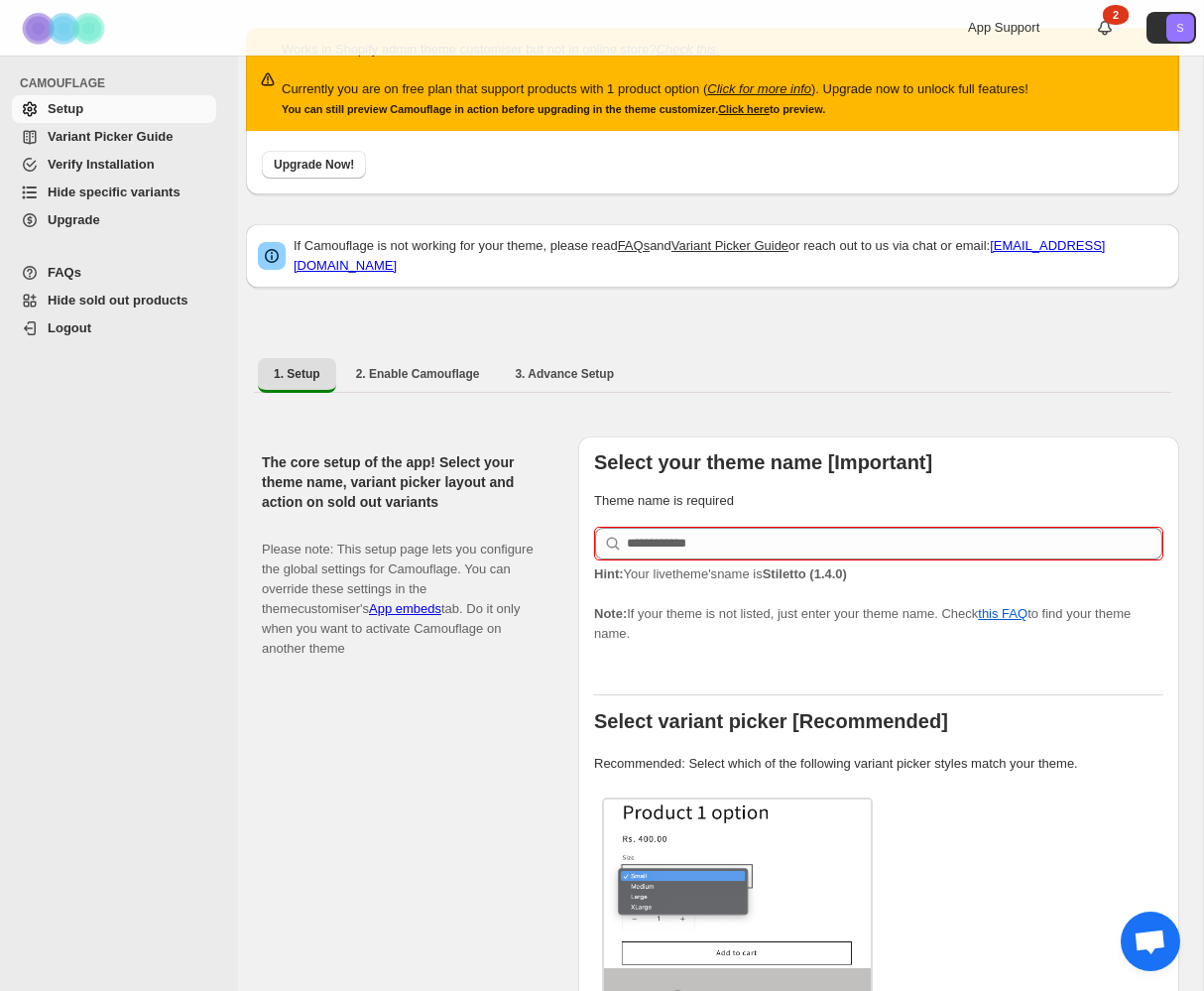 scroll, scrollTop: 52, scrollLeft: 0, axis: vertical 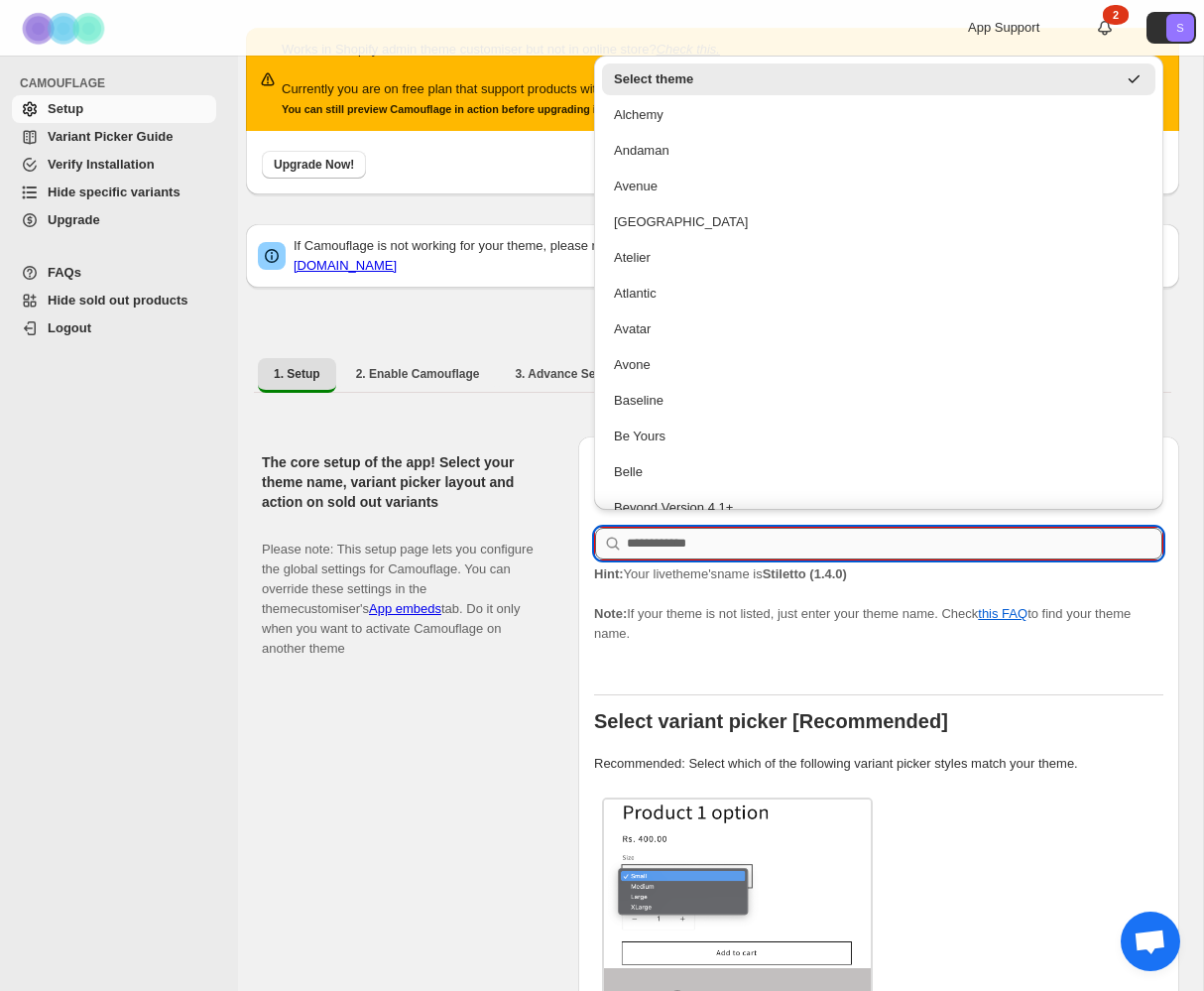 click at bounding box center (895, 544) 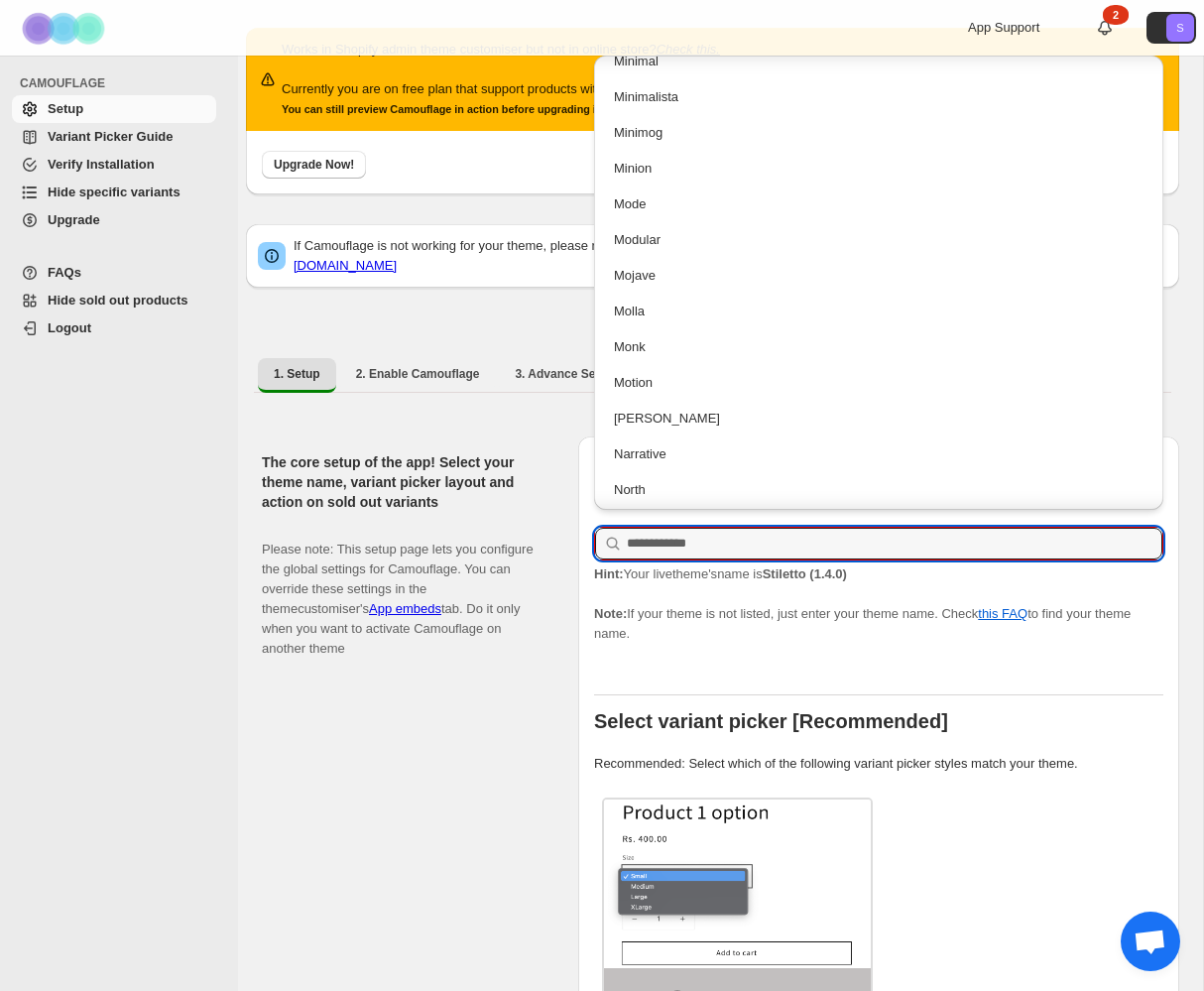 scroll, scrollTop: 2693, scrollLeft: 0, axis: vertical 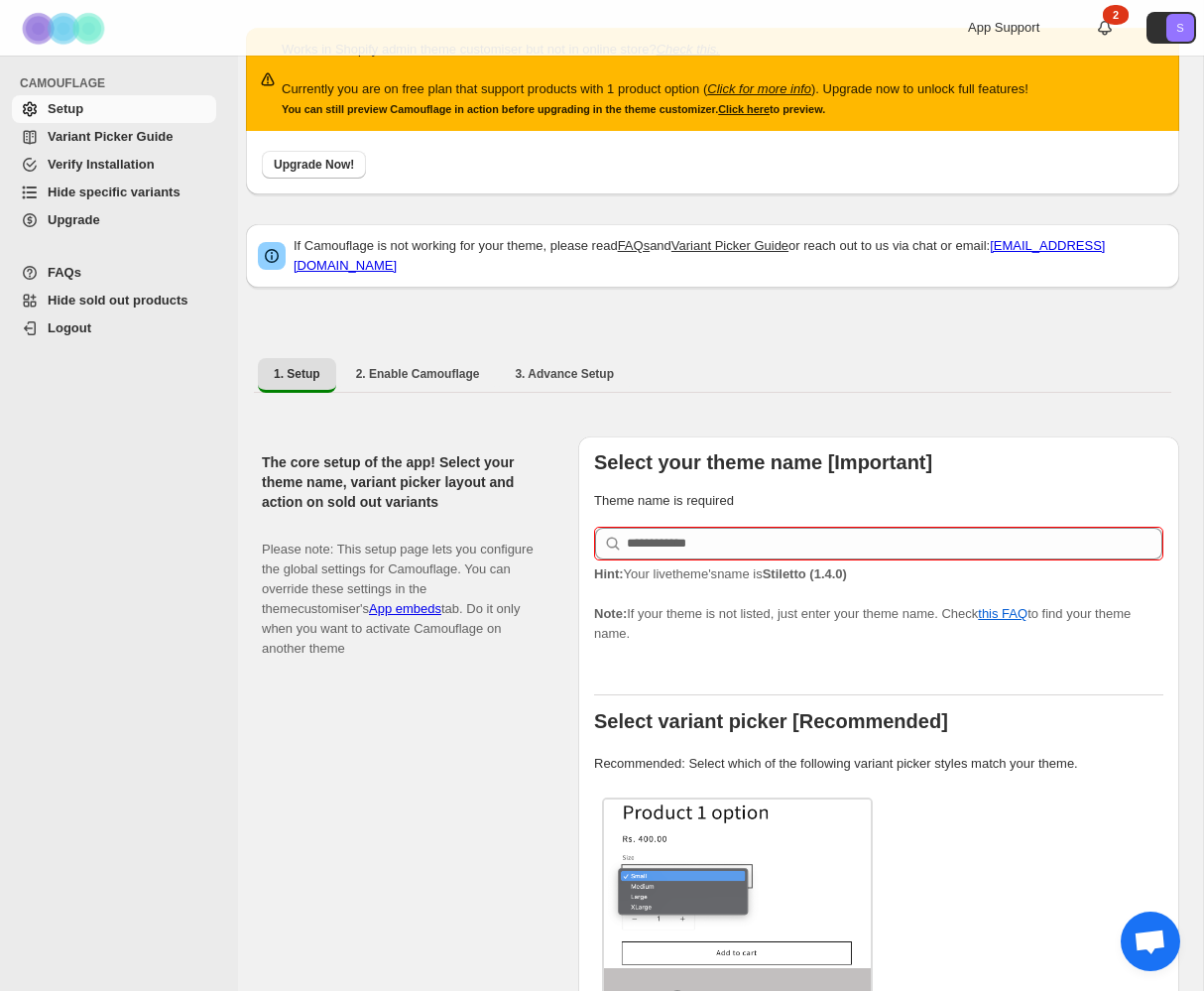 click on "The core setup of the app! Select your theme name, variant picker layout and action on sold out variants Please note: This setup page lets you configure the global settings for Camouflage. You can override these settings in the theme  customiser's  App embeds  tab. Do it only when you want to activate Camouflage on another theme" at bounding box center [412, 1135] 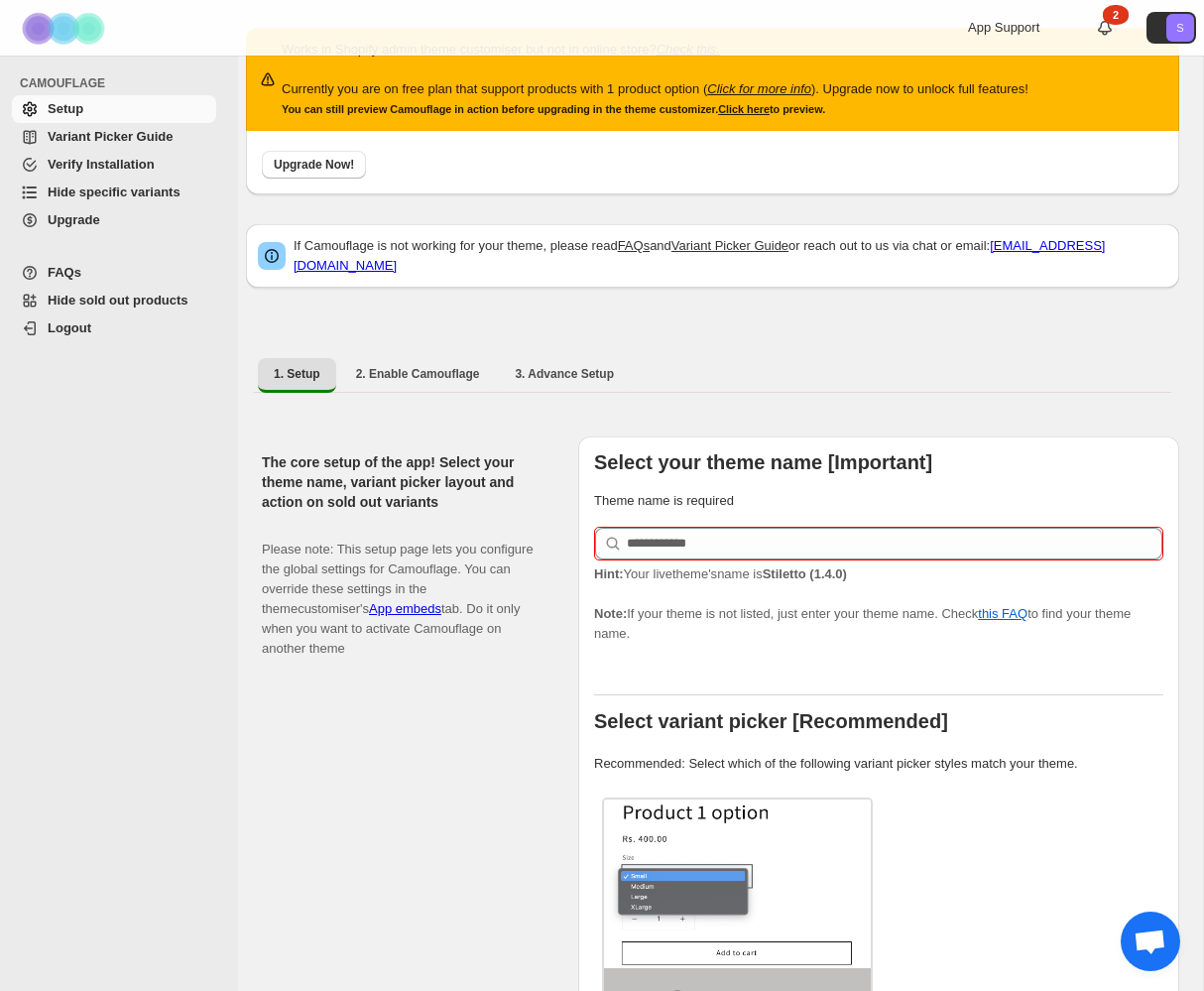 click on "Select your theme name [Important] Theme name is required Hint:  Your live  theme's  name is  Stiletto   (1.4.0)   Note:  If your theme is not listed, just enter your theme name. Check  this FAQ  to find your theme name. Select variant picker [Recommended] Recommended: Select which of the following variant picker styles match your theme. Select / Dropdowns Buttons / Swatches Swatch and Dropdowns both Detect Automatically Not sure? Check variant picker guide" at bounding box center (879, 1135) 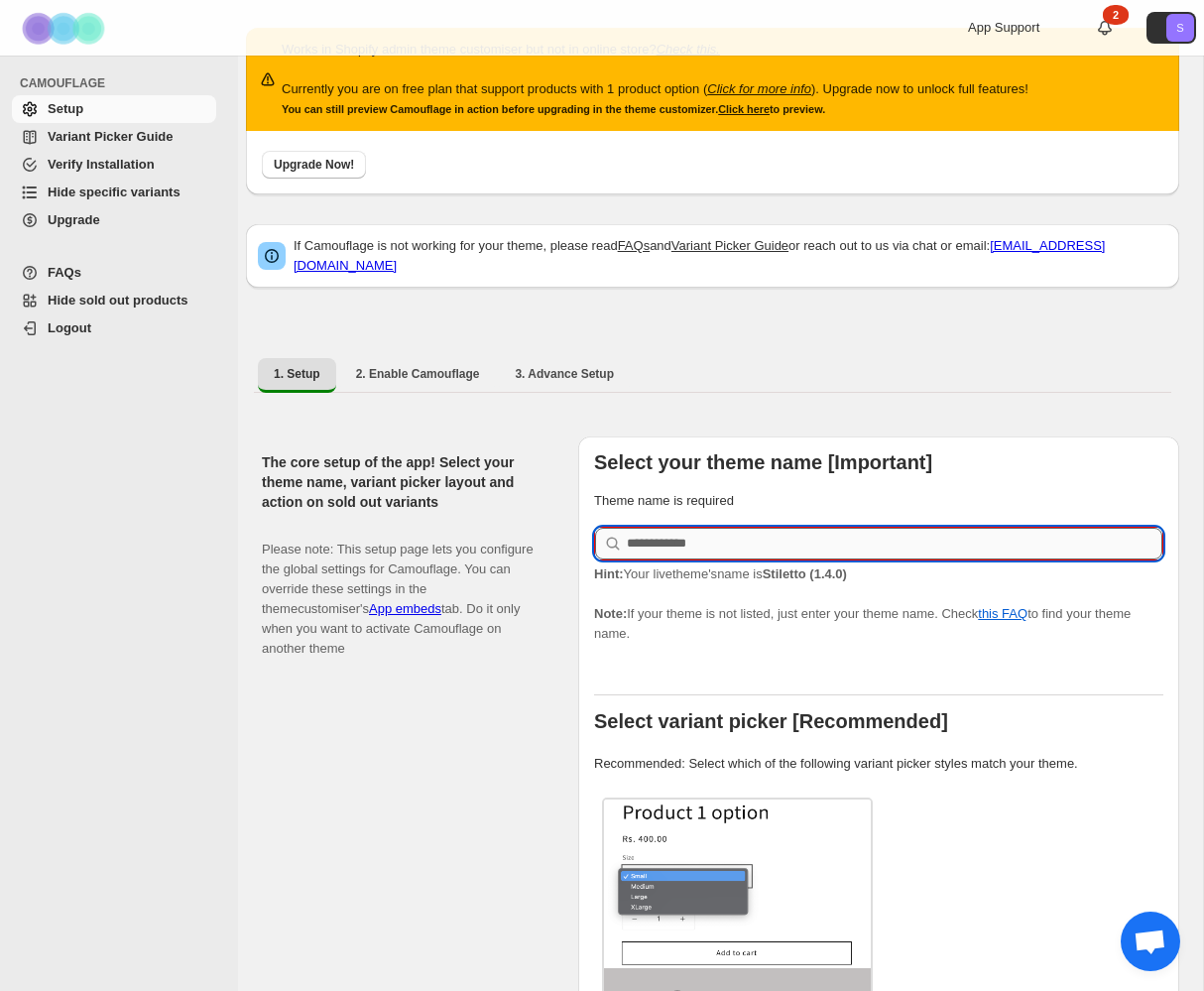 click at bounding box center (895, 544) 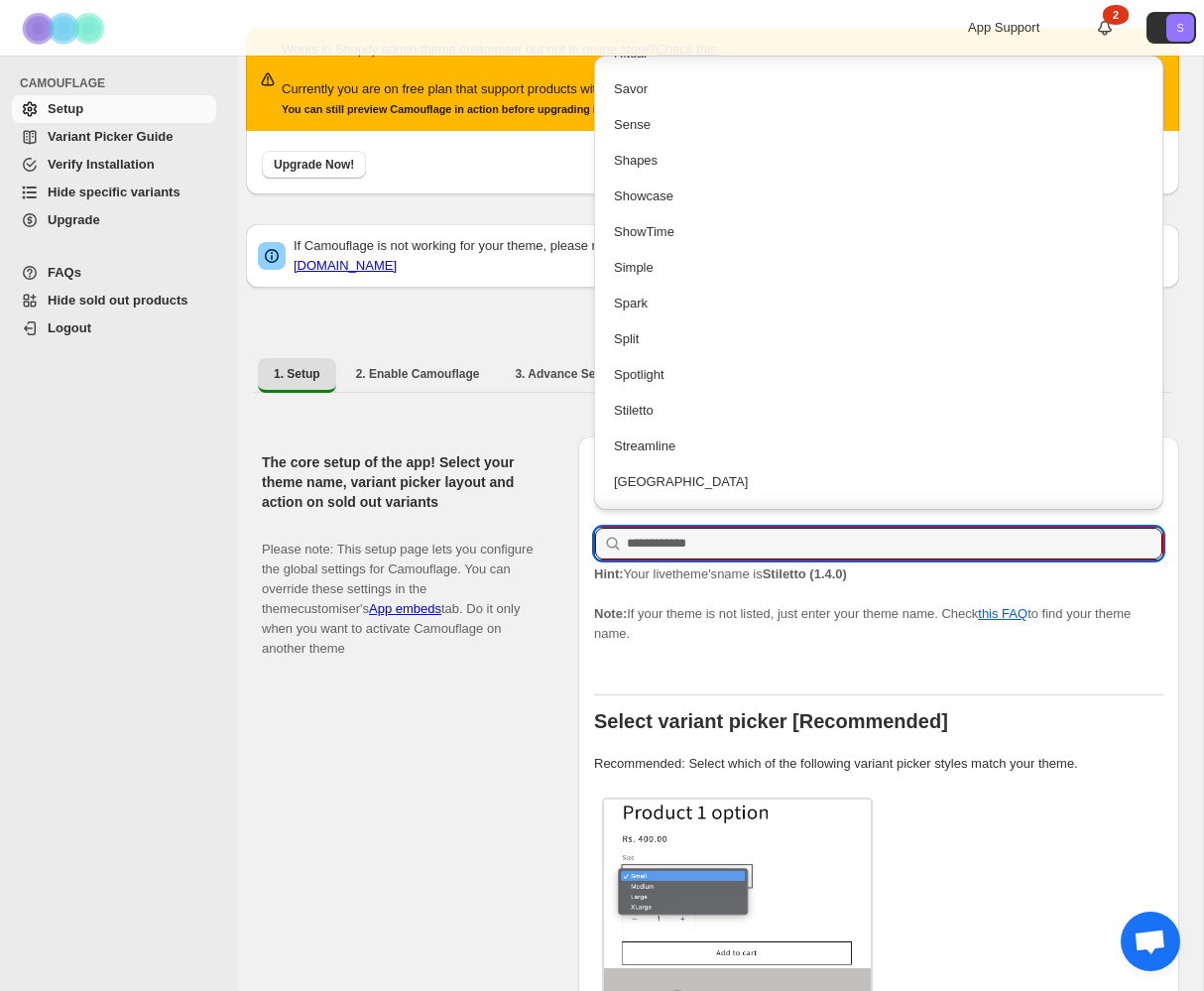 scroll, scrollTop: 3741, scrollLeft: 0, axis: vertical 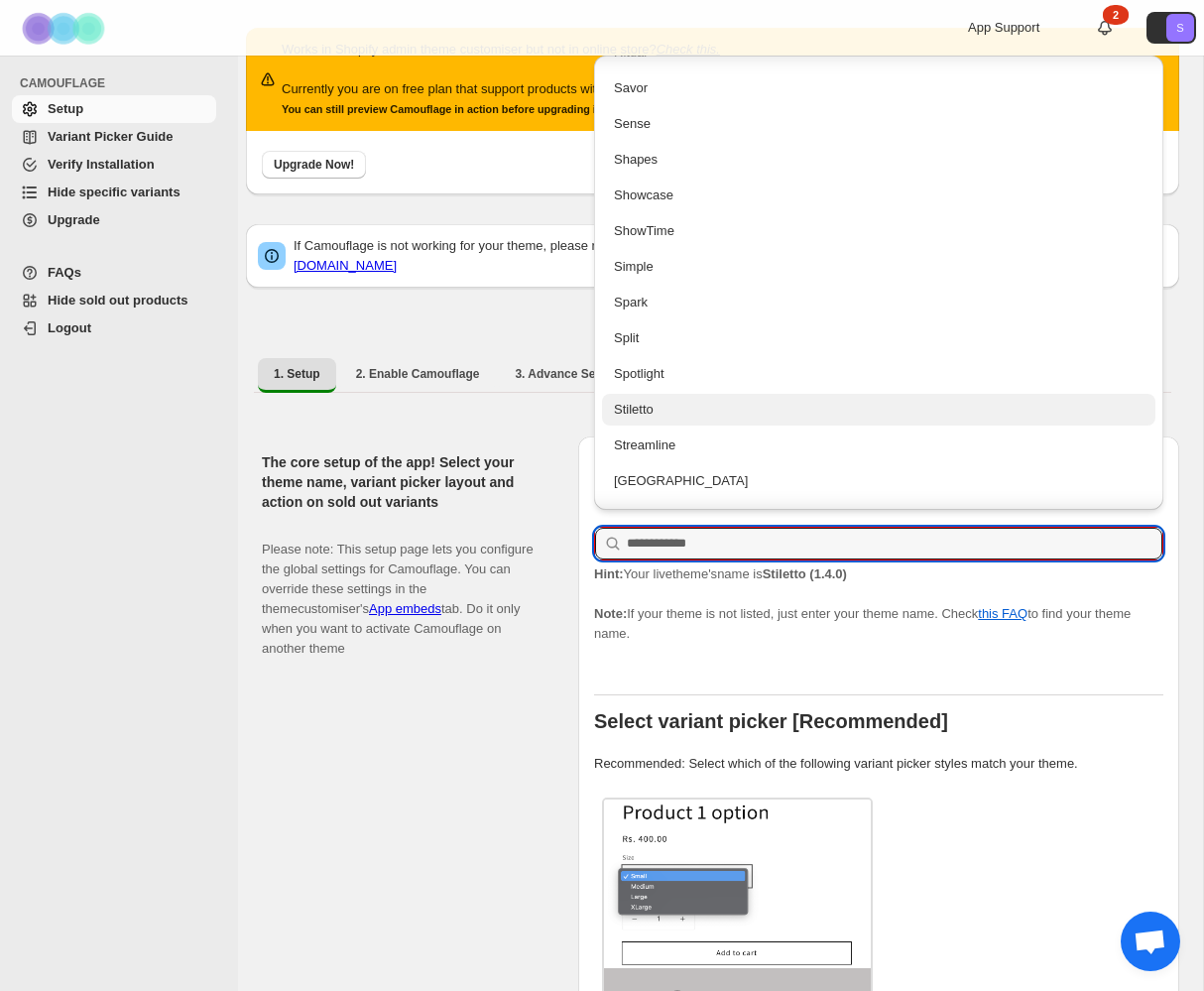click on "Stiletto" at bounding box center [879, 410] 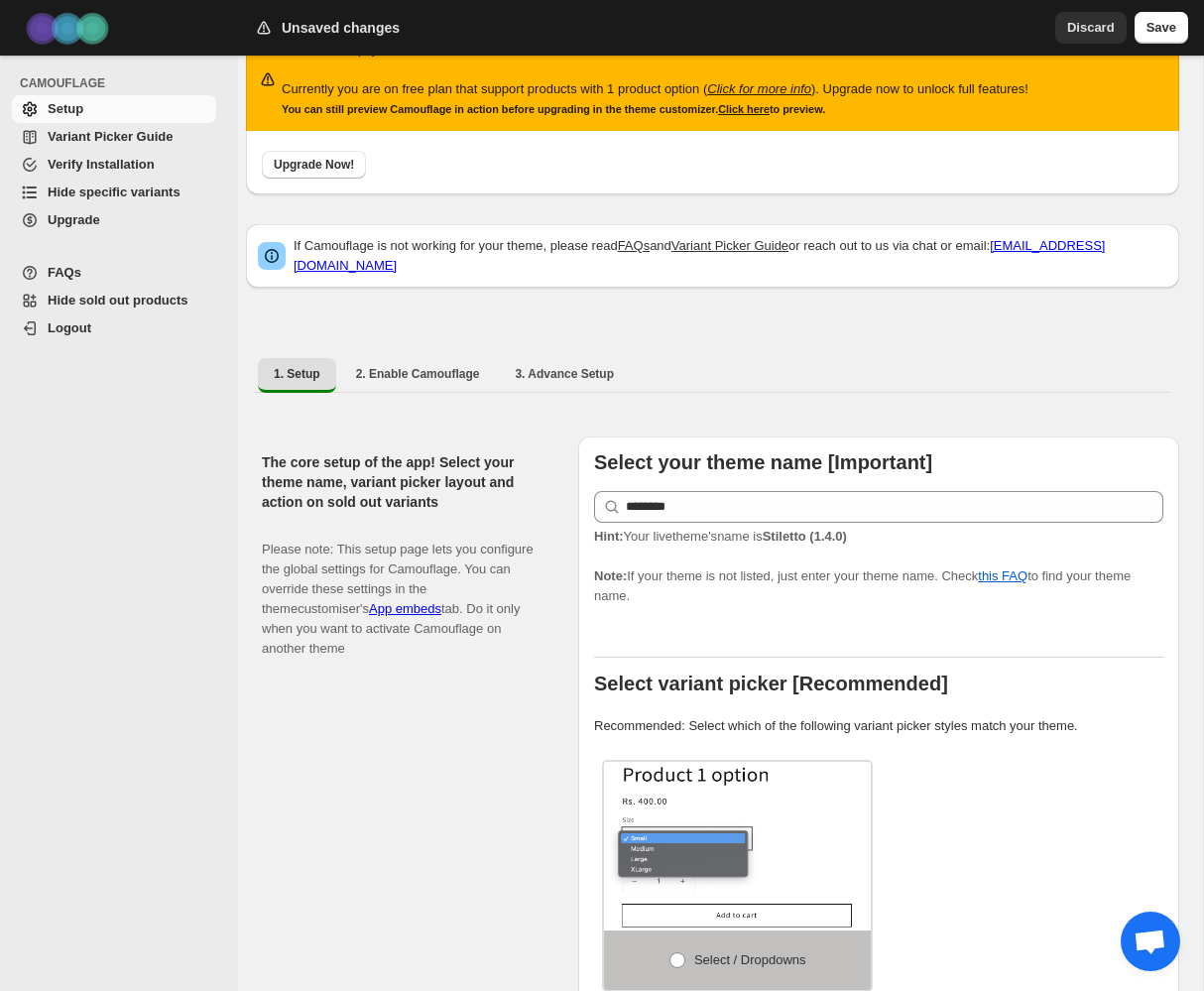 click on "Hint:  Your live  theme's  name is  Stiletto   (1.4.0)   Note:  If your theme is not listed, just enter your theme name. Check  this FAQ  to find your theme name." at bounding box center [879, 566] 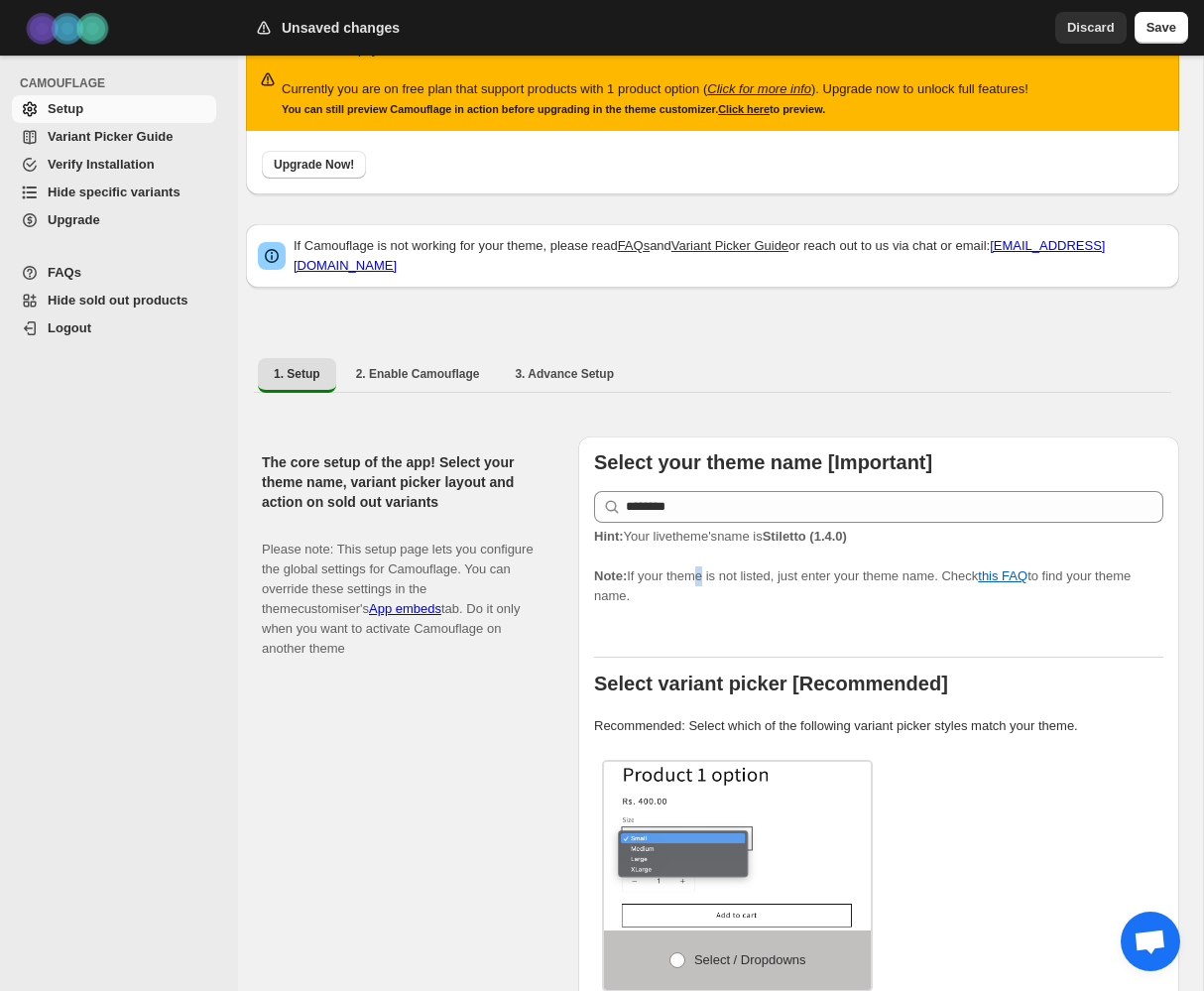 click on "Hint:  Your live  theme's  name is  Stiletto   (1.4.0)   Note:  If your theme is not listed, just enter your theme name. Check  this FAQ  to find your theme name." at bounding box center (879, 566) 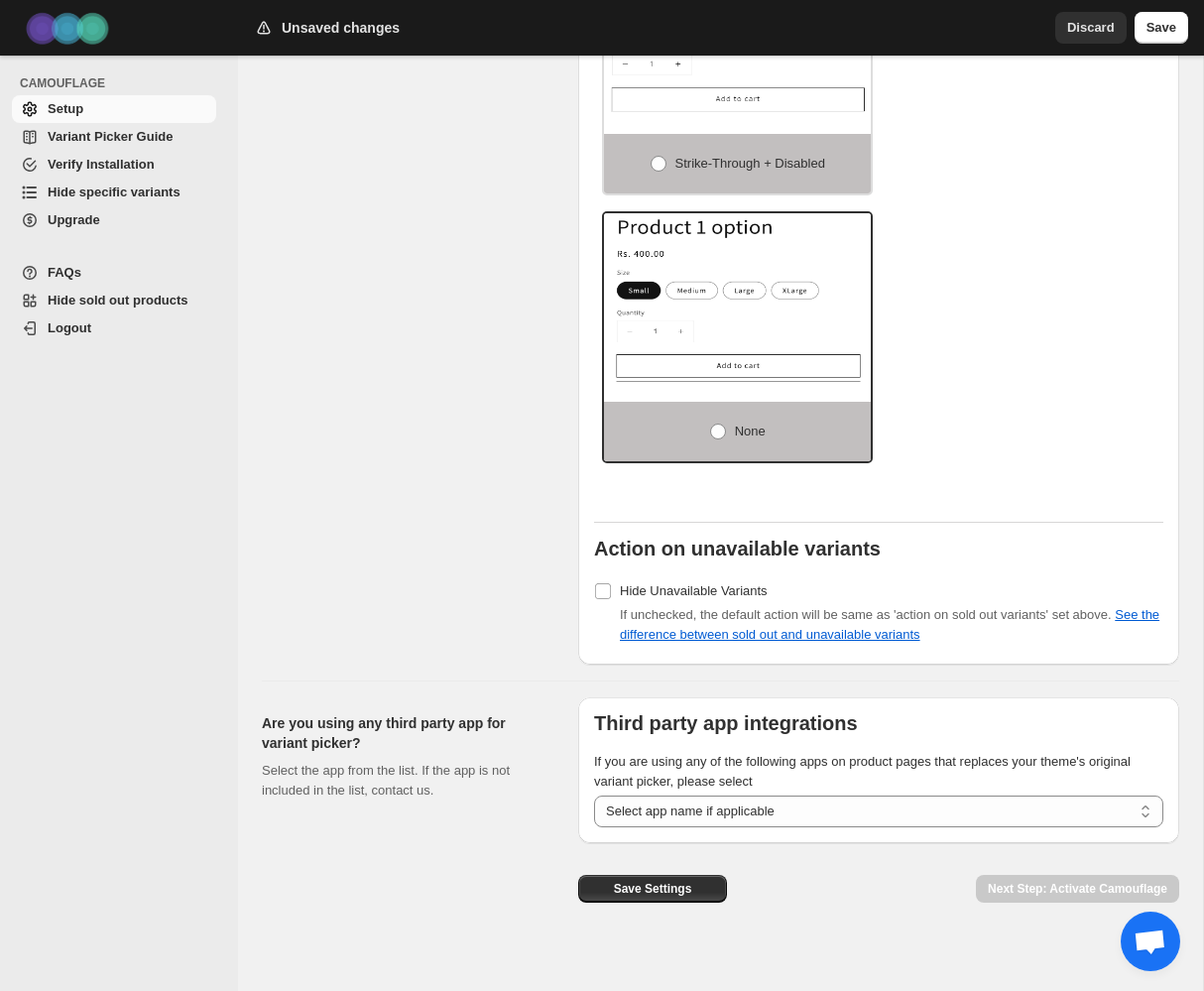 scroll, scrollTop: 2534, scrollLeft: 0, axis: vertical 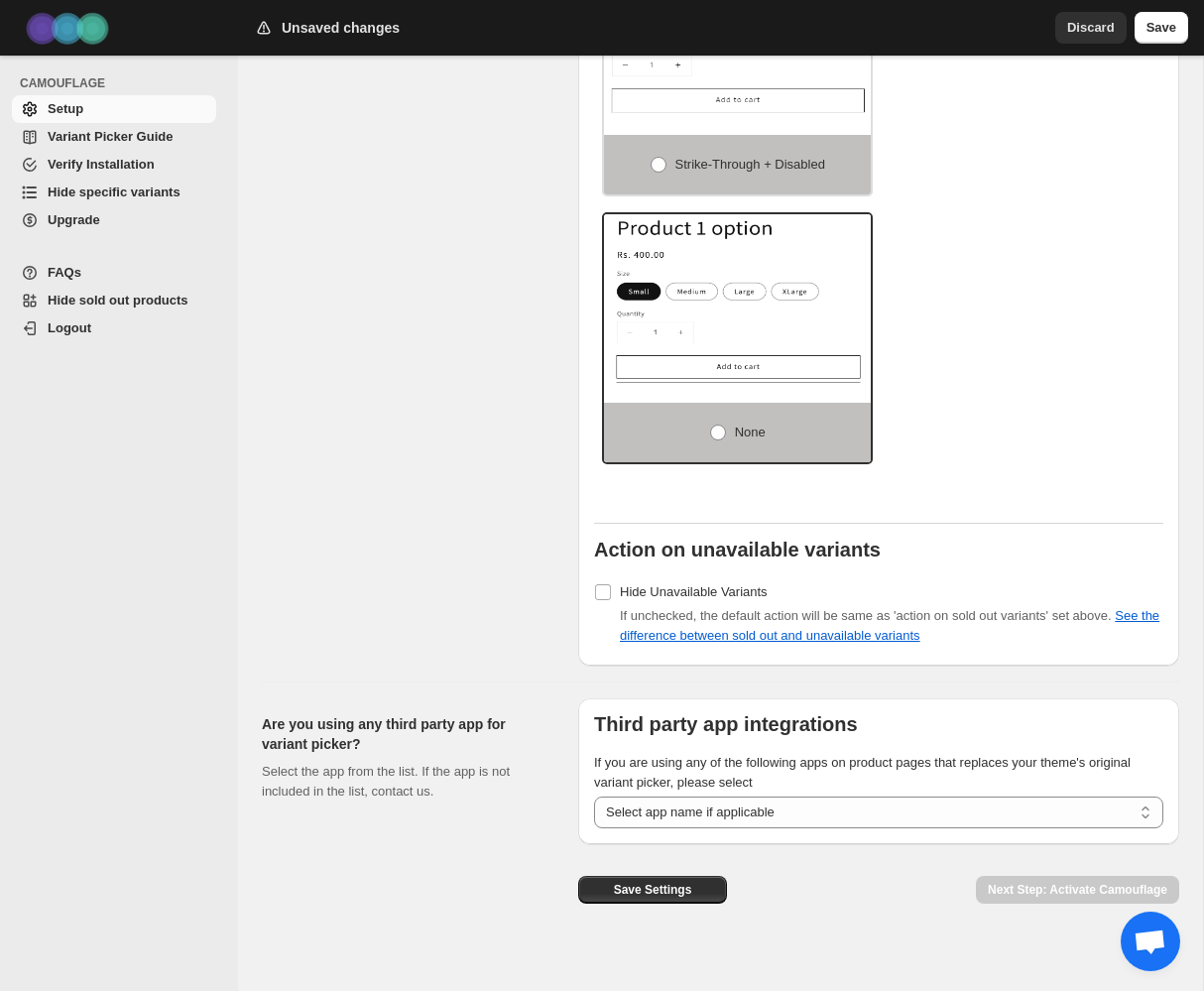 drag, startPoint x: 706, startPoint y: 795, endPoint x: 524, endPoint y: 682, distance: 214.22652 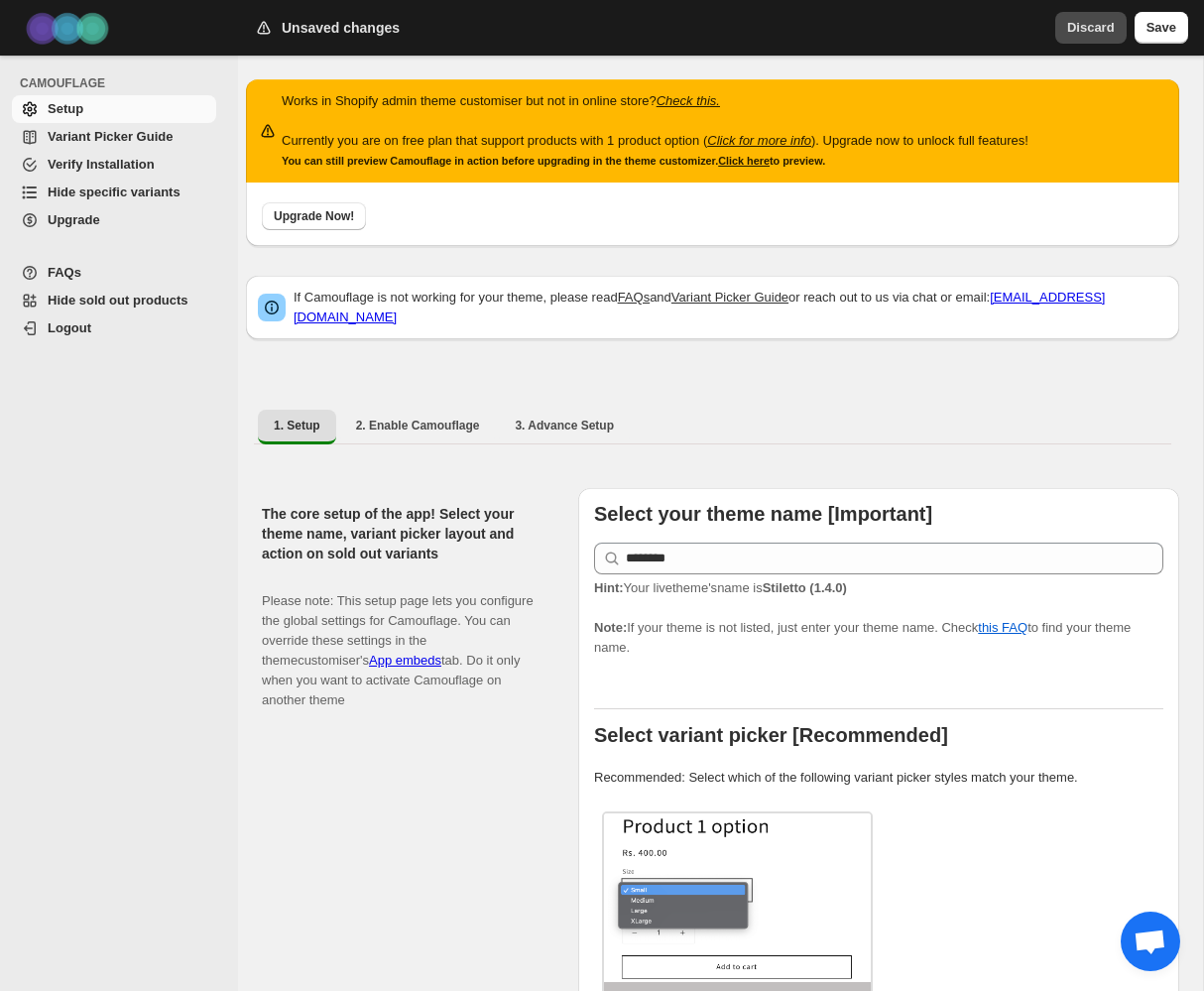 scroll, scrollTop: 0, scrollLeft: 0, axis: both 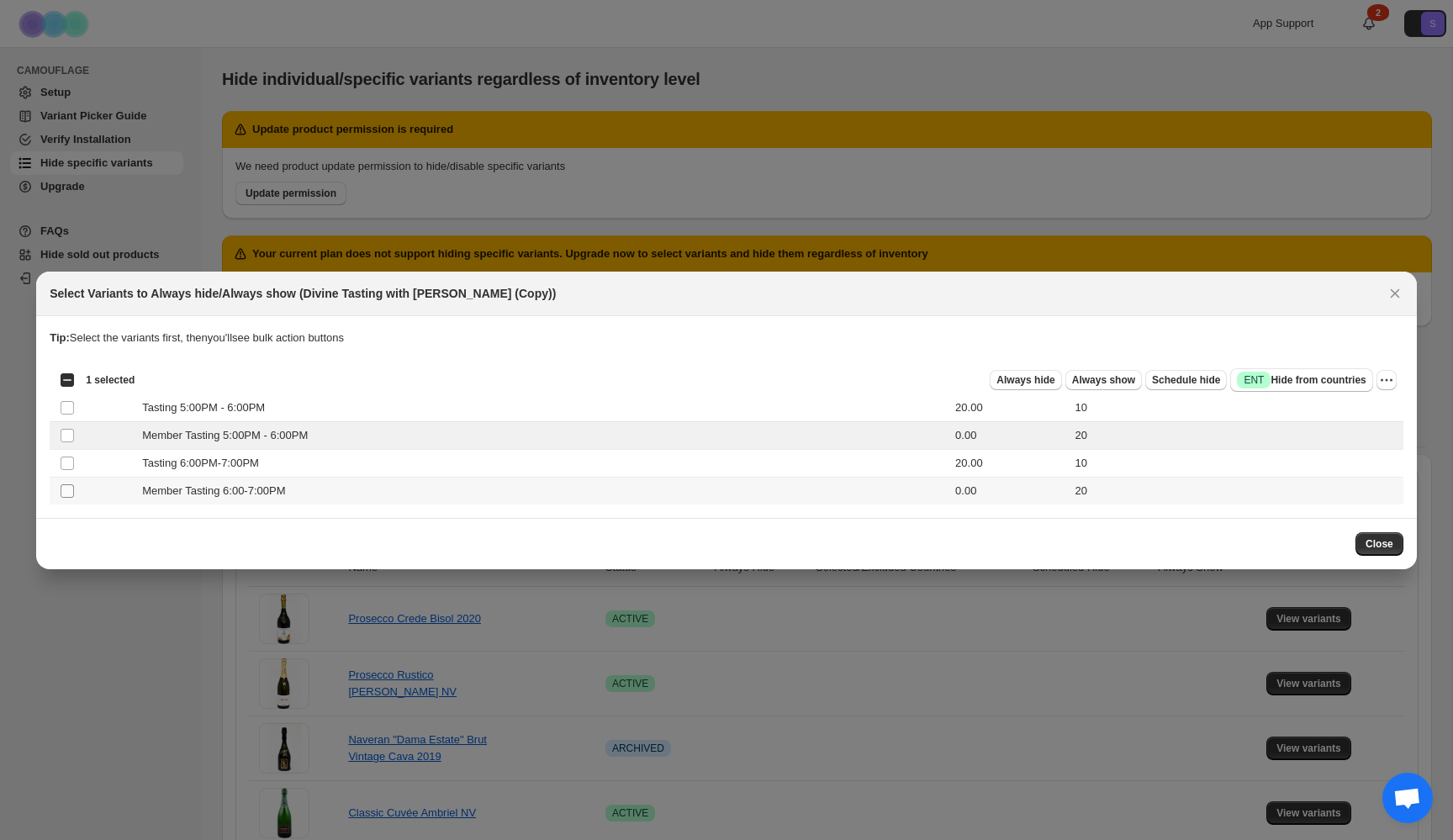 click at bounding box center [67, 491] 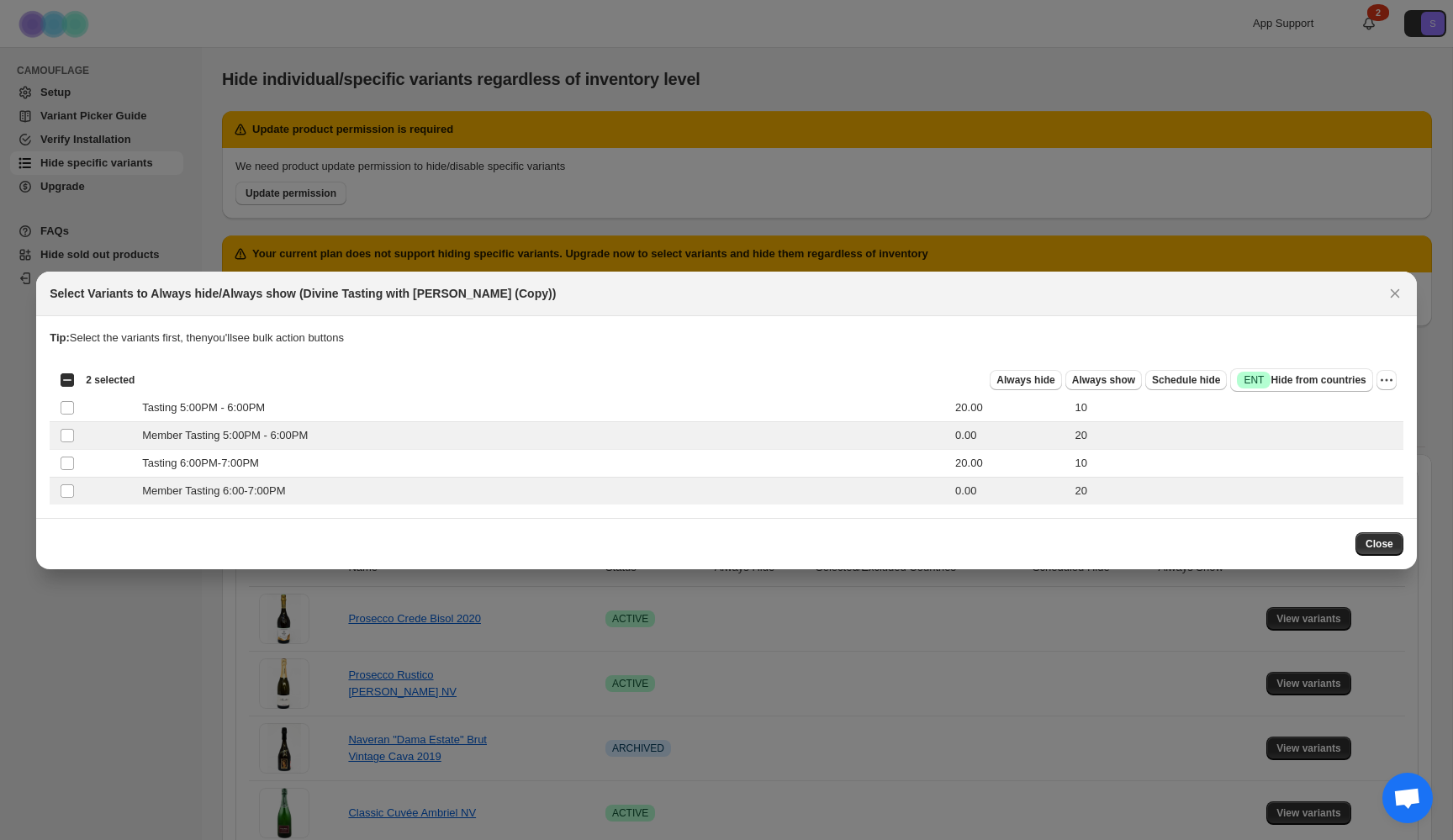 drag, startPoint x: 1262, startPoint y: 531, endPoint x: 1273, endPoint y: 531, distance: 11 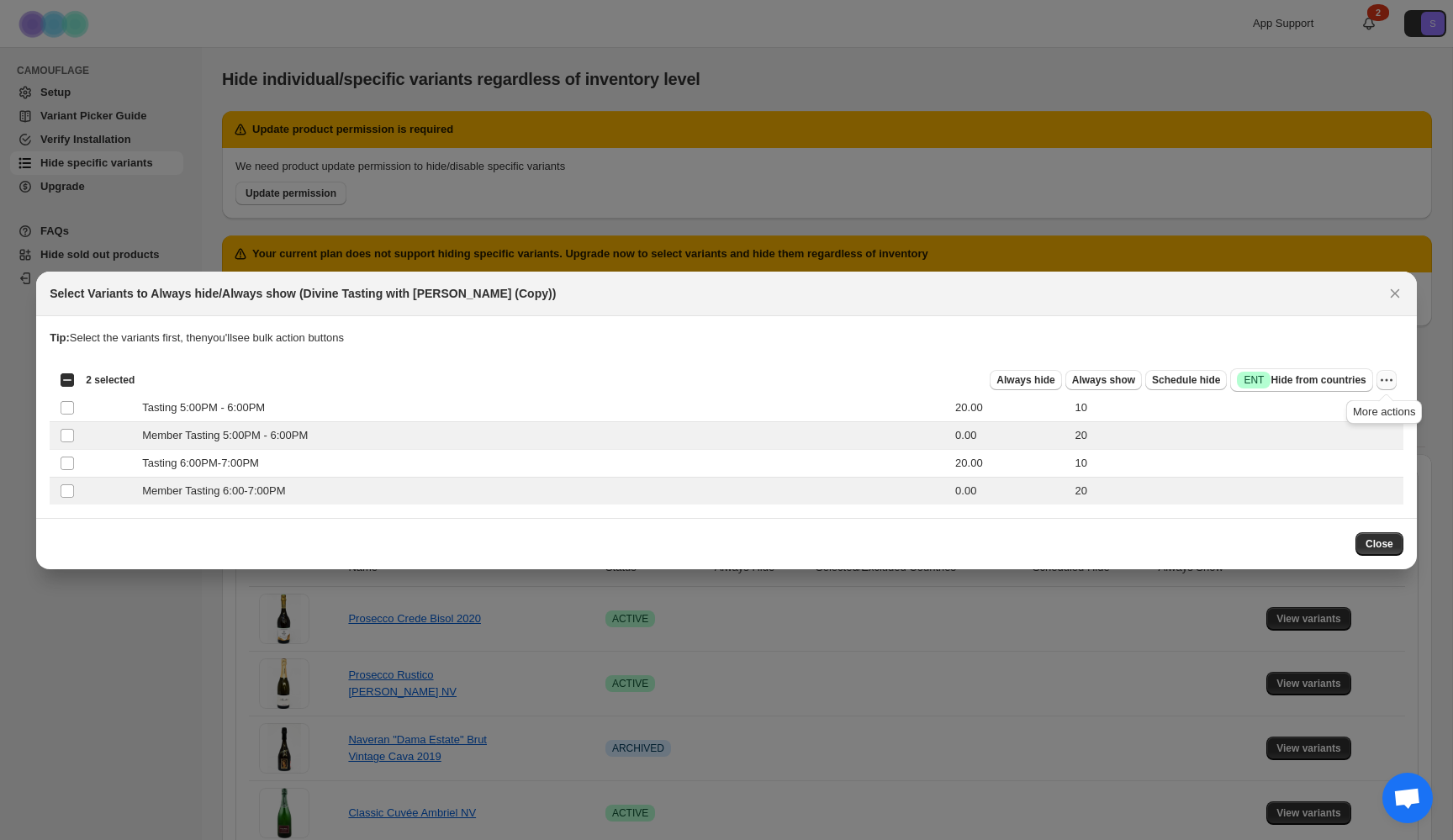 click 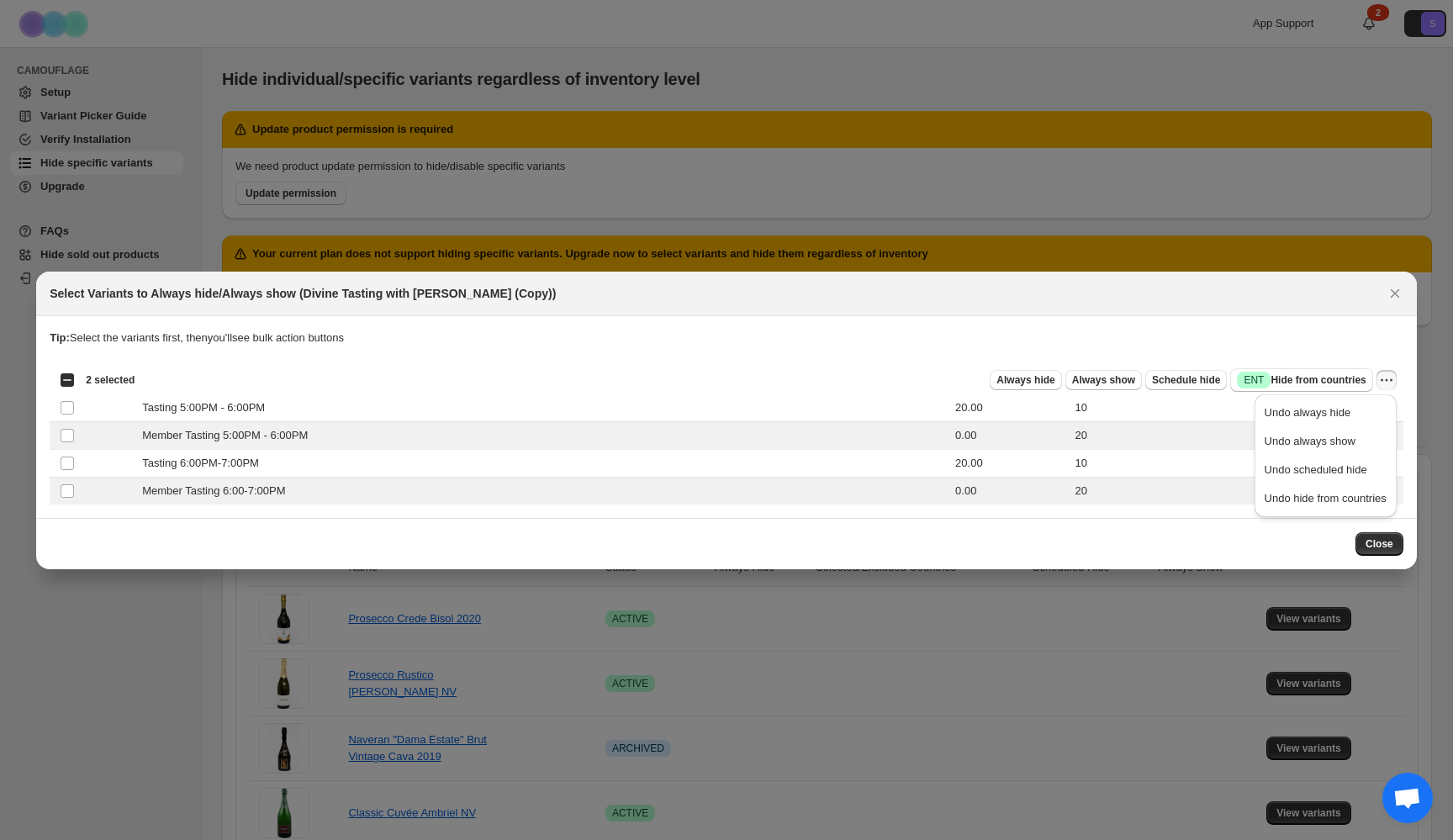 click on "Close" at bounding box center (726, 544) 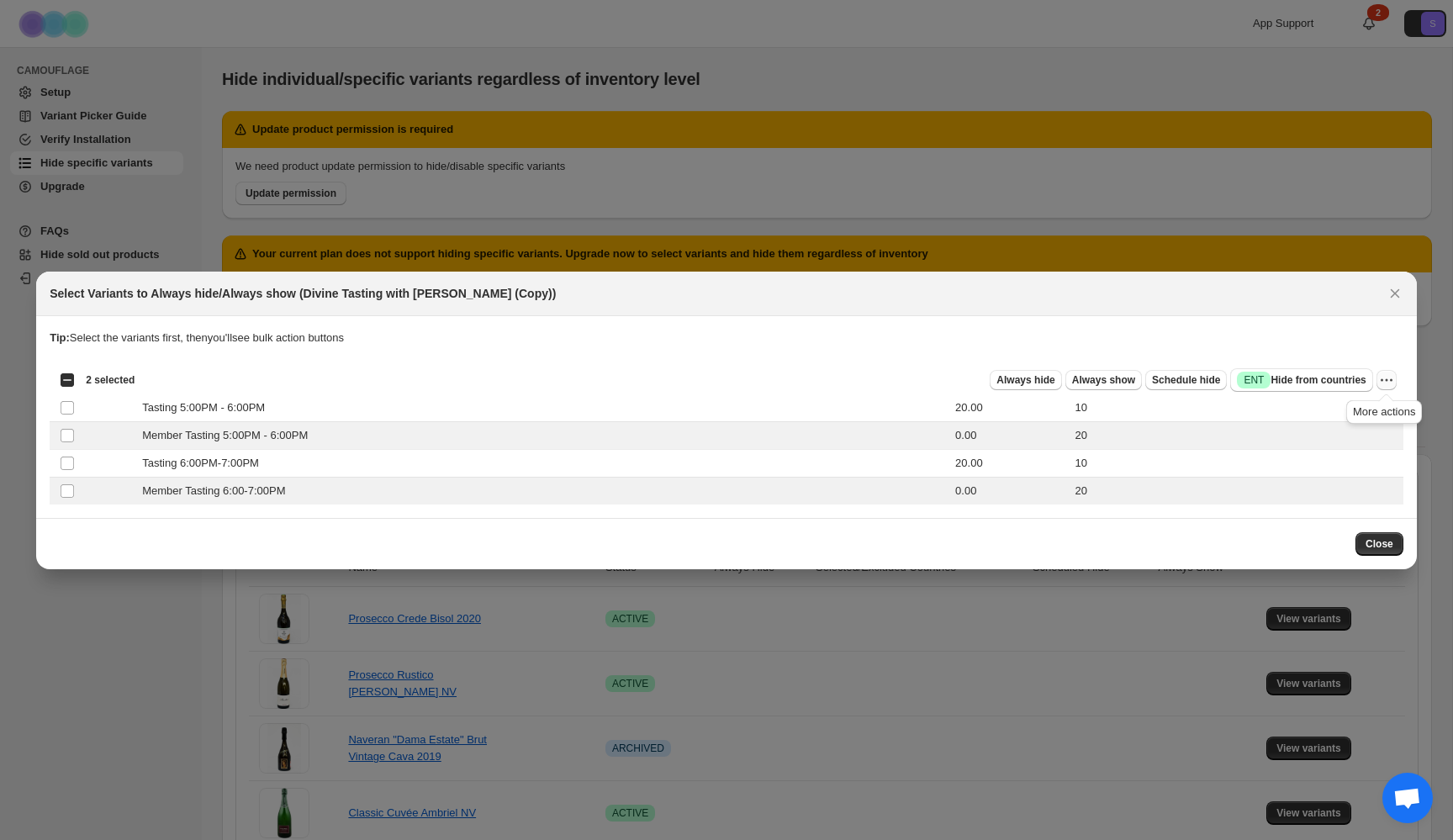 click 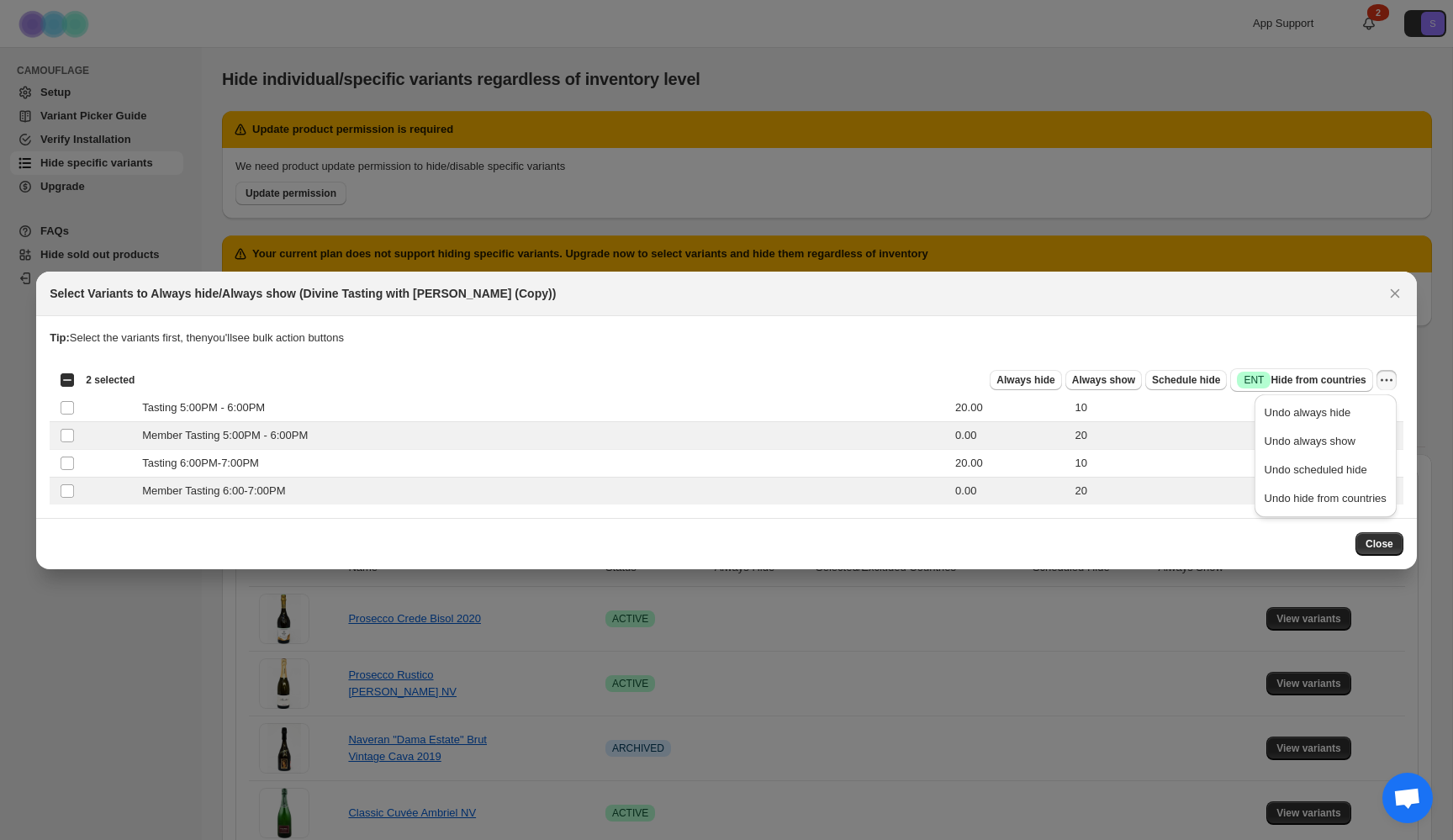 drag, startPoint x: 1341, startPoint y: 332, endPoint x: 1331, endPoint y: 332, distance: 10 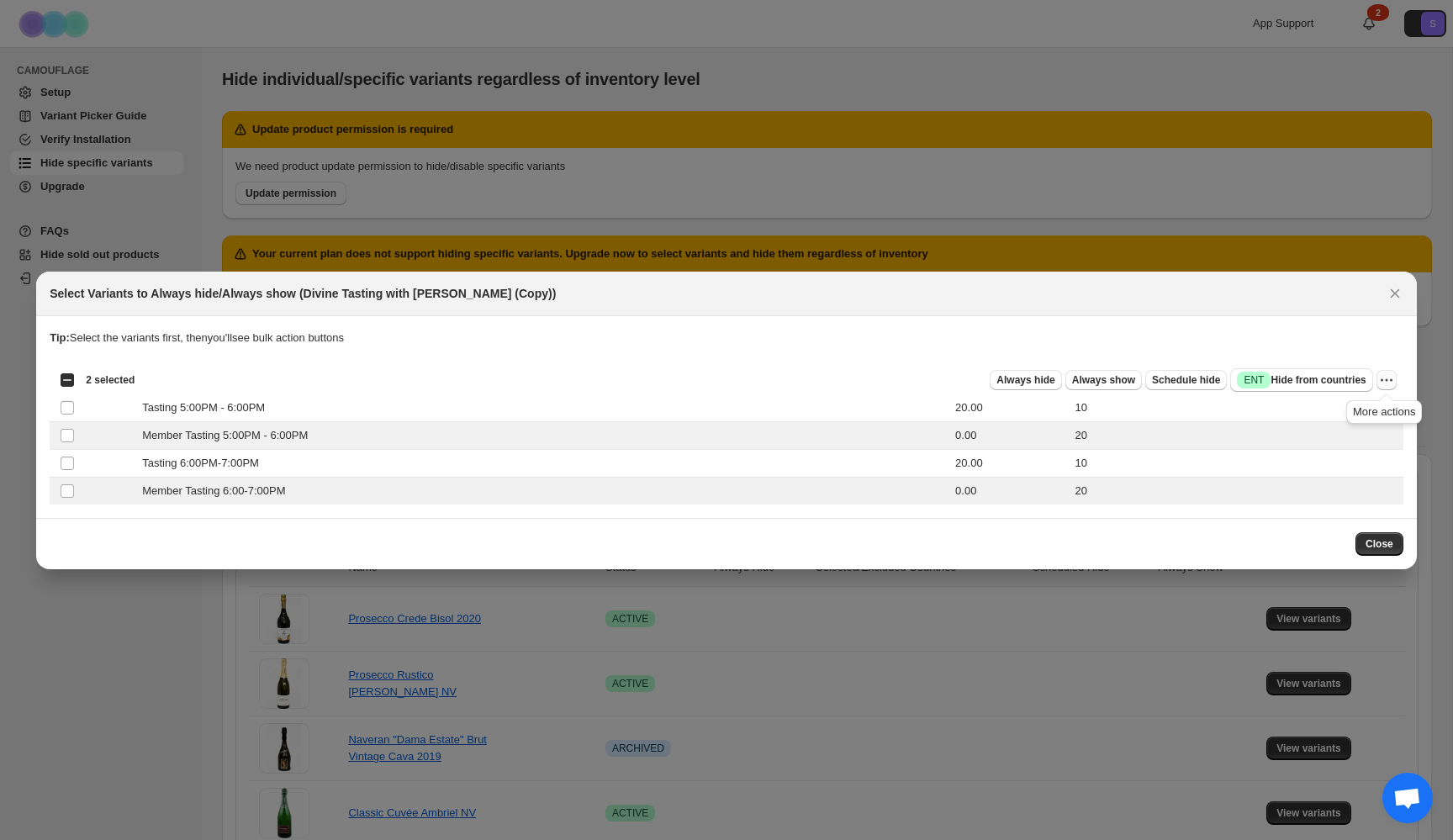 click 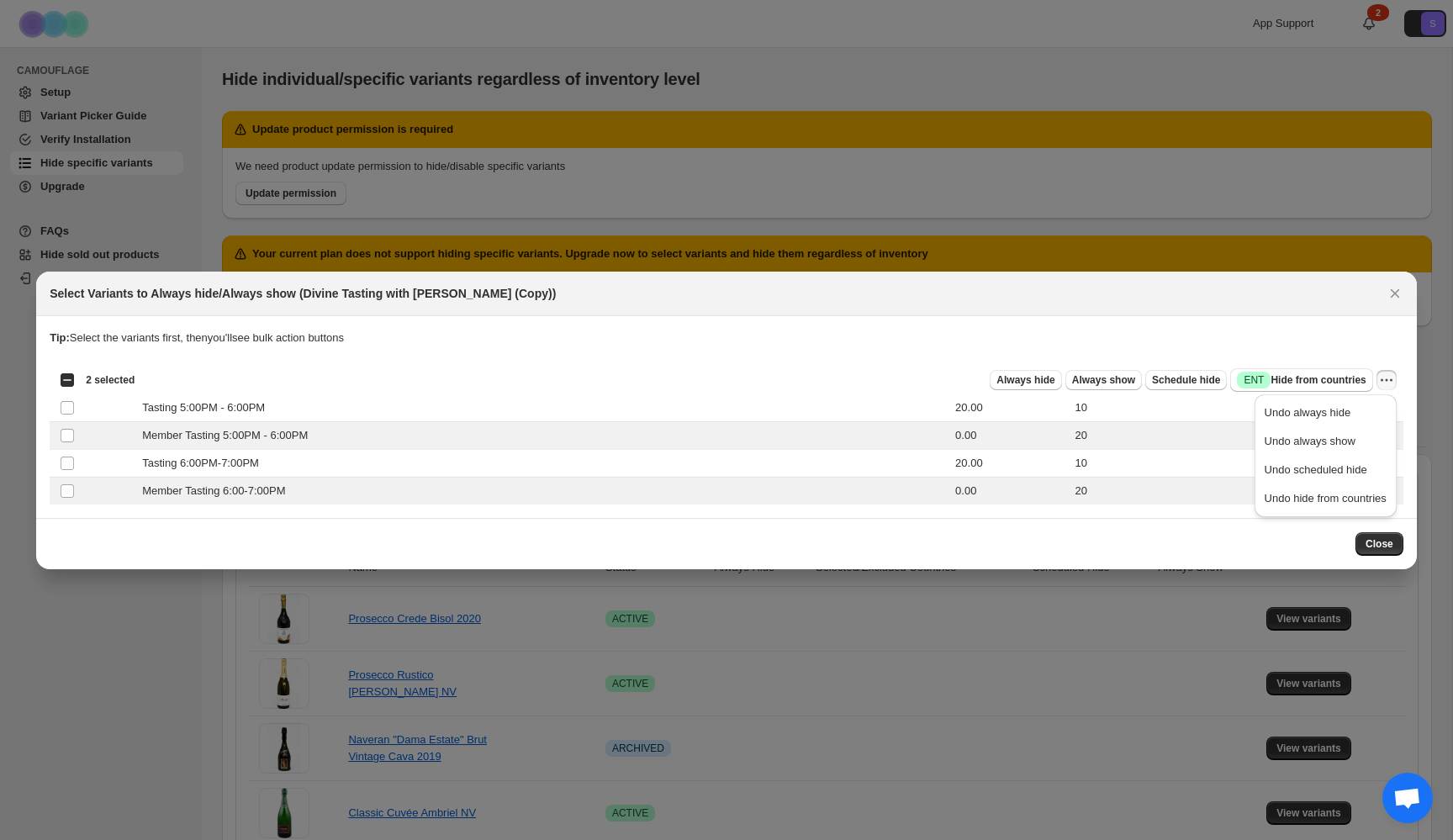 click on "Tip:  Select the variants first, then  you'll  see bulk action buttons" at bounding box center [726, 338] 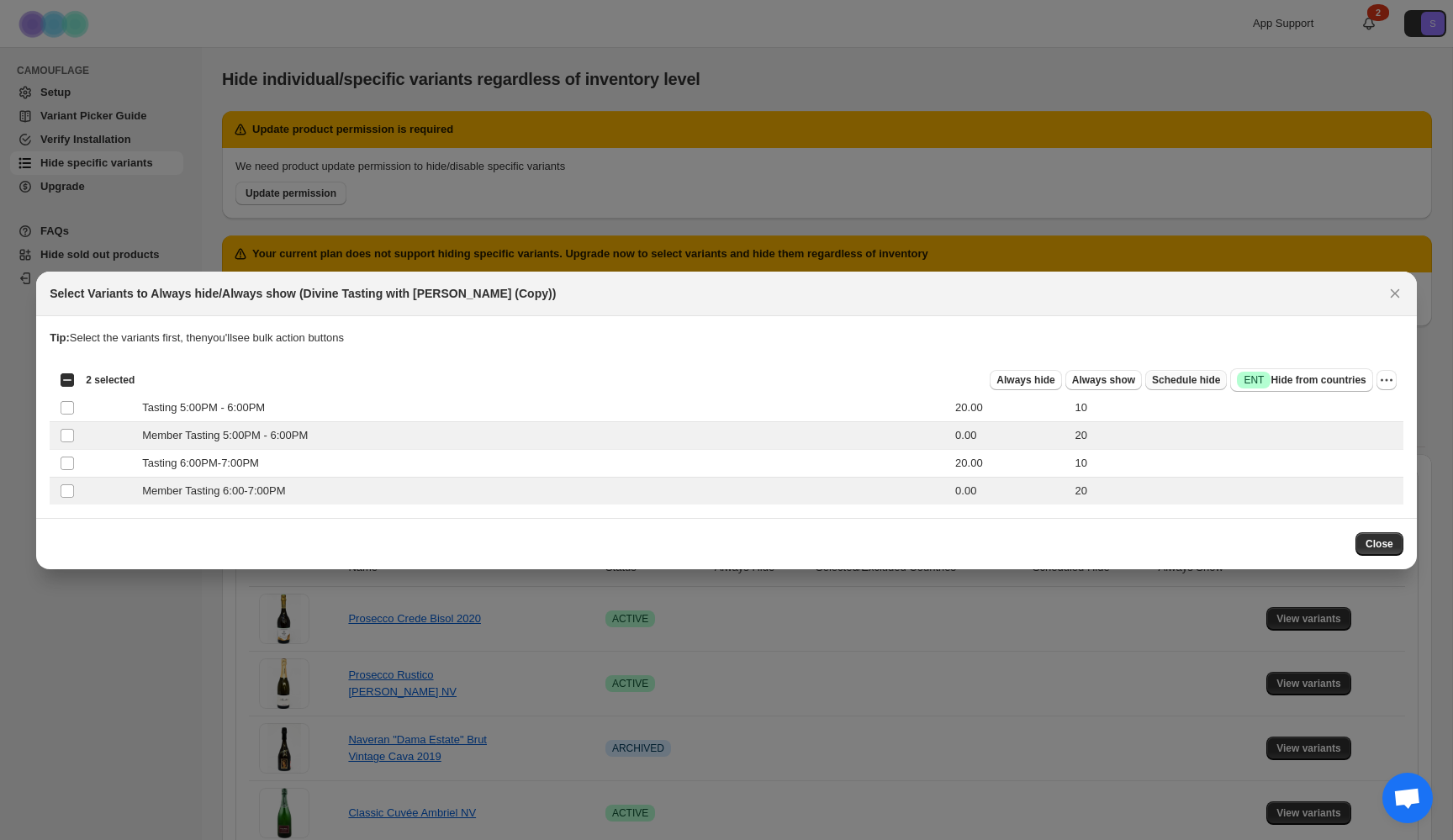 click on "Schedule hide" at bounding box center (1186, 380) 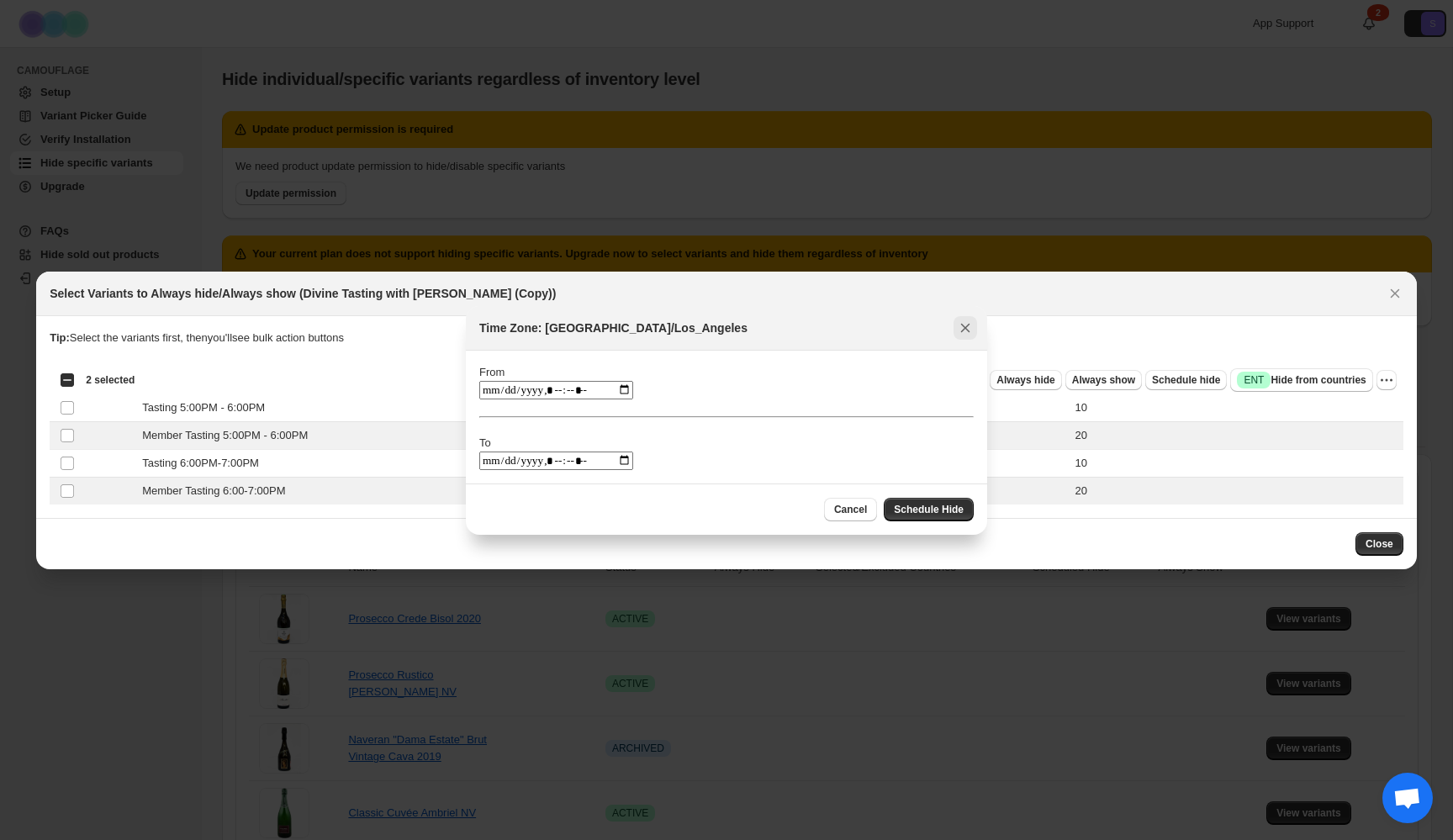 click 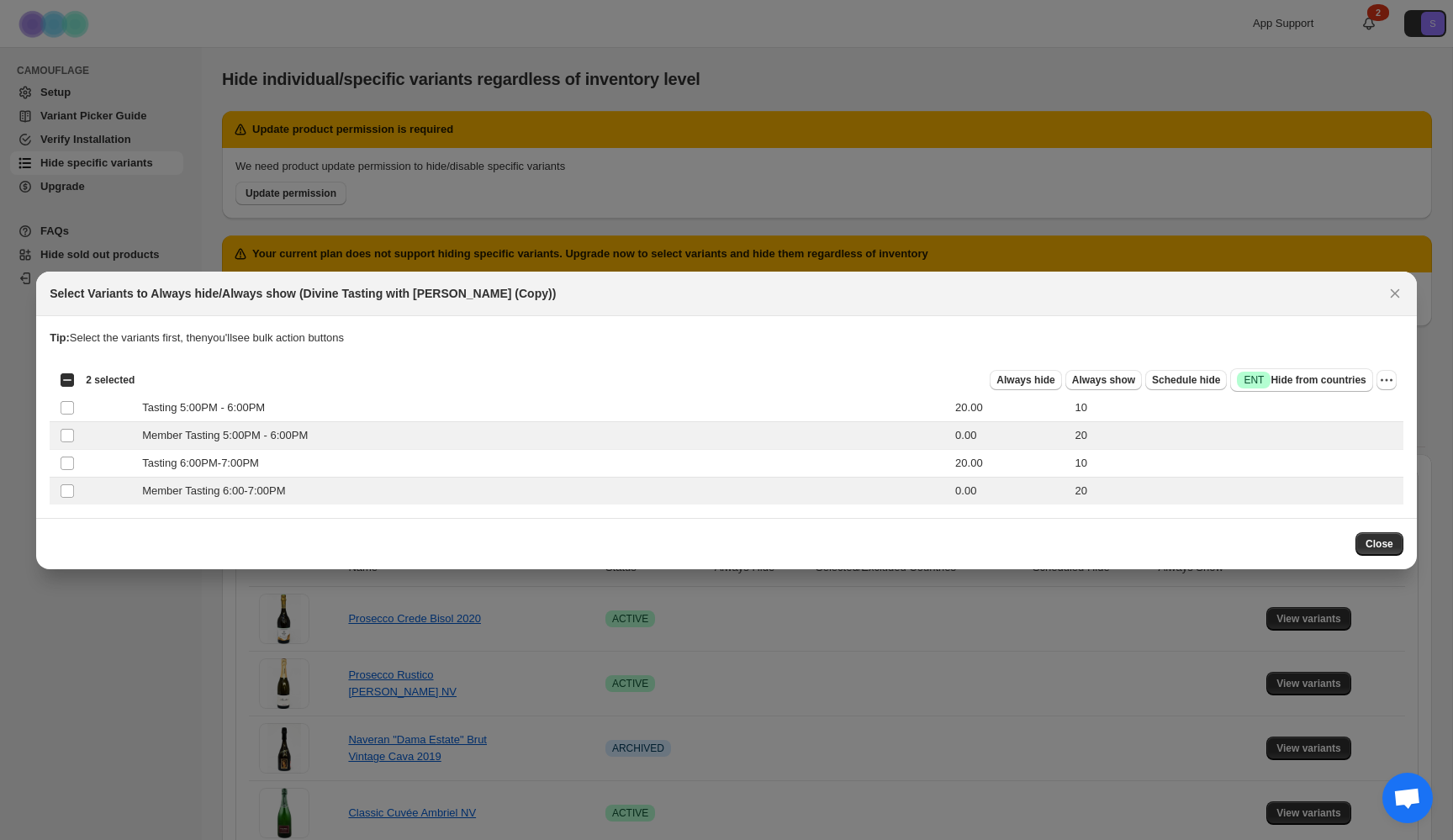 click on "Tip:  Select the variants first, then  you'll  see bulk action buttons" at bounding box center (726, 338) 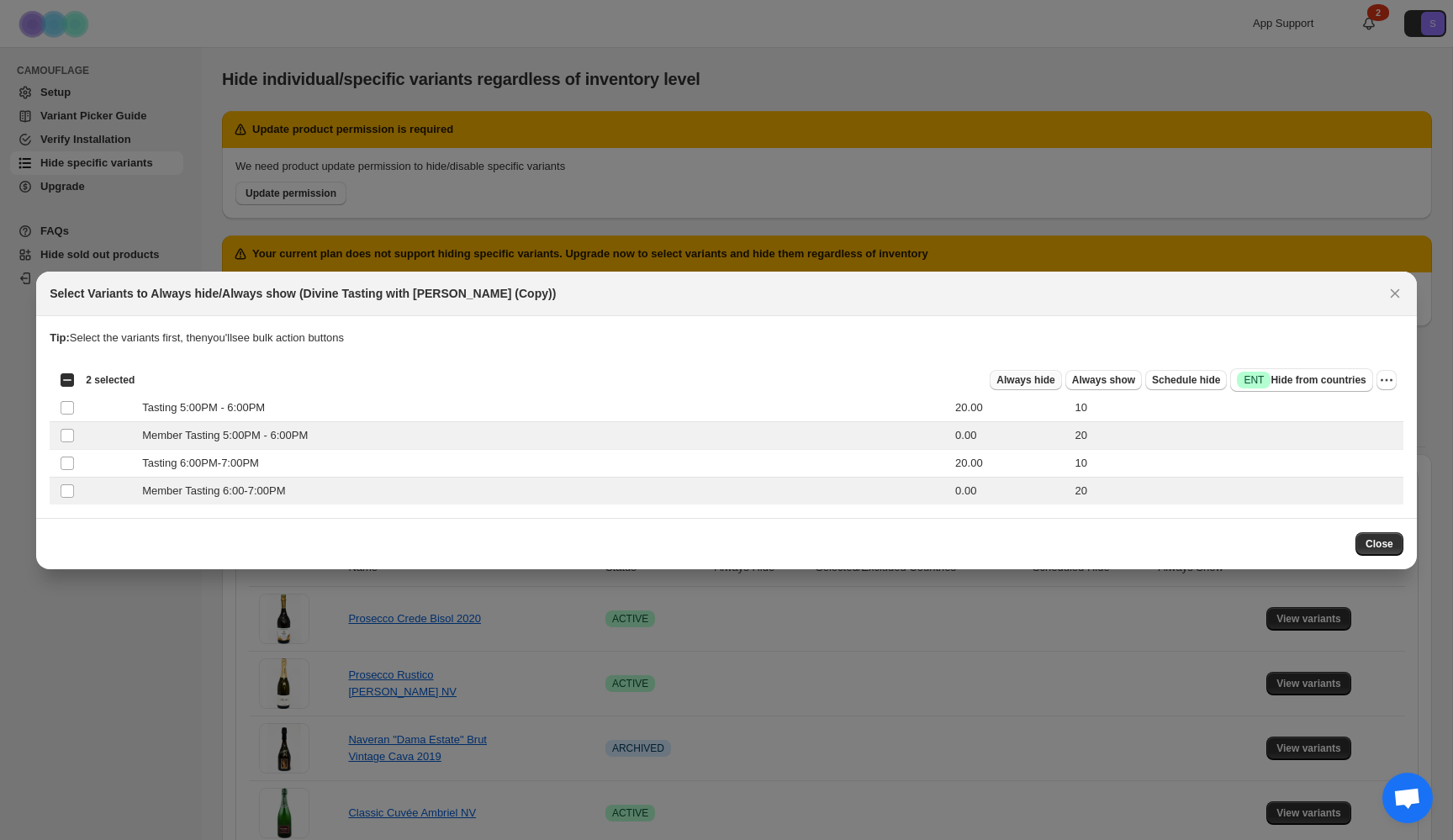 click on "Always hide" at bounding box center [1025, 380] 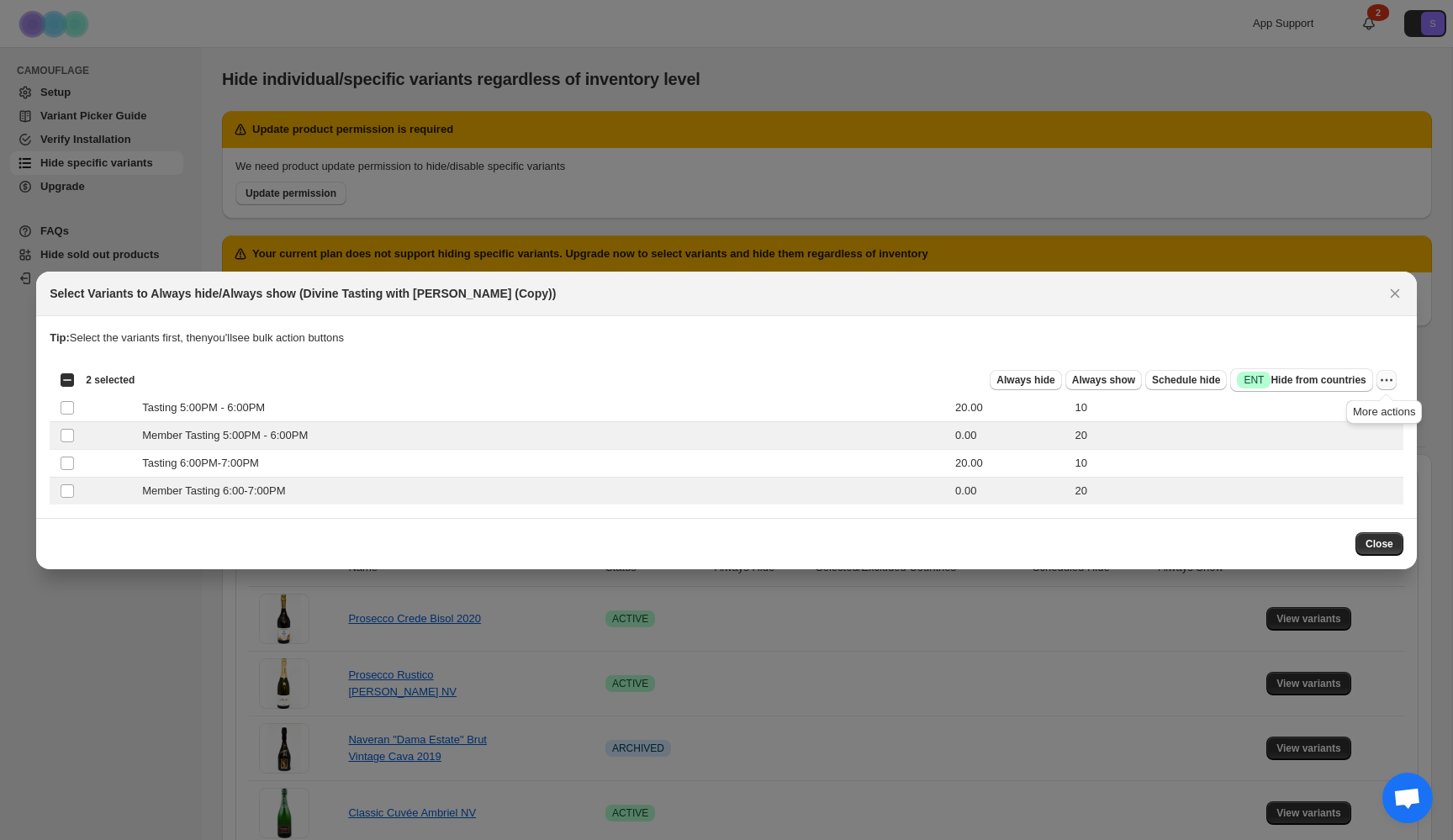 click 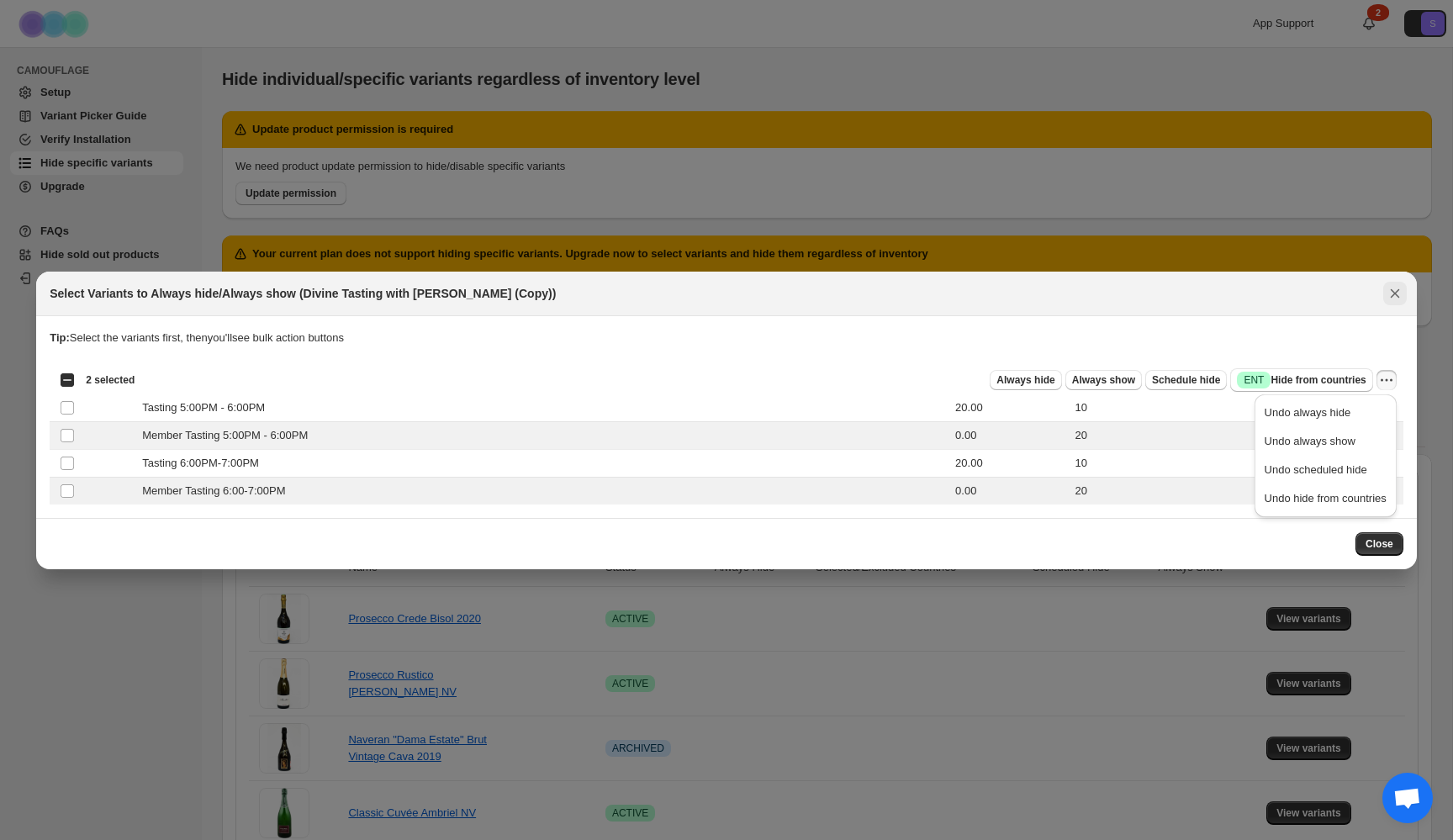 click 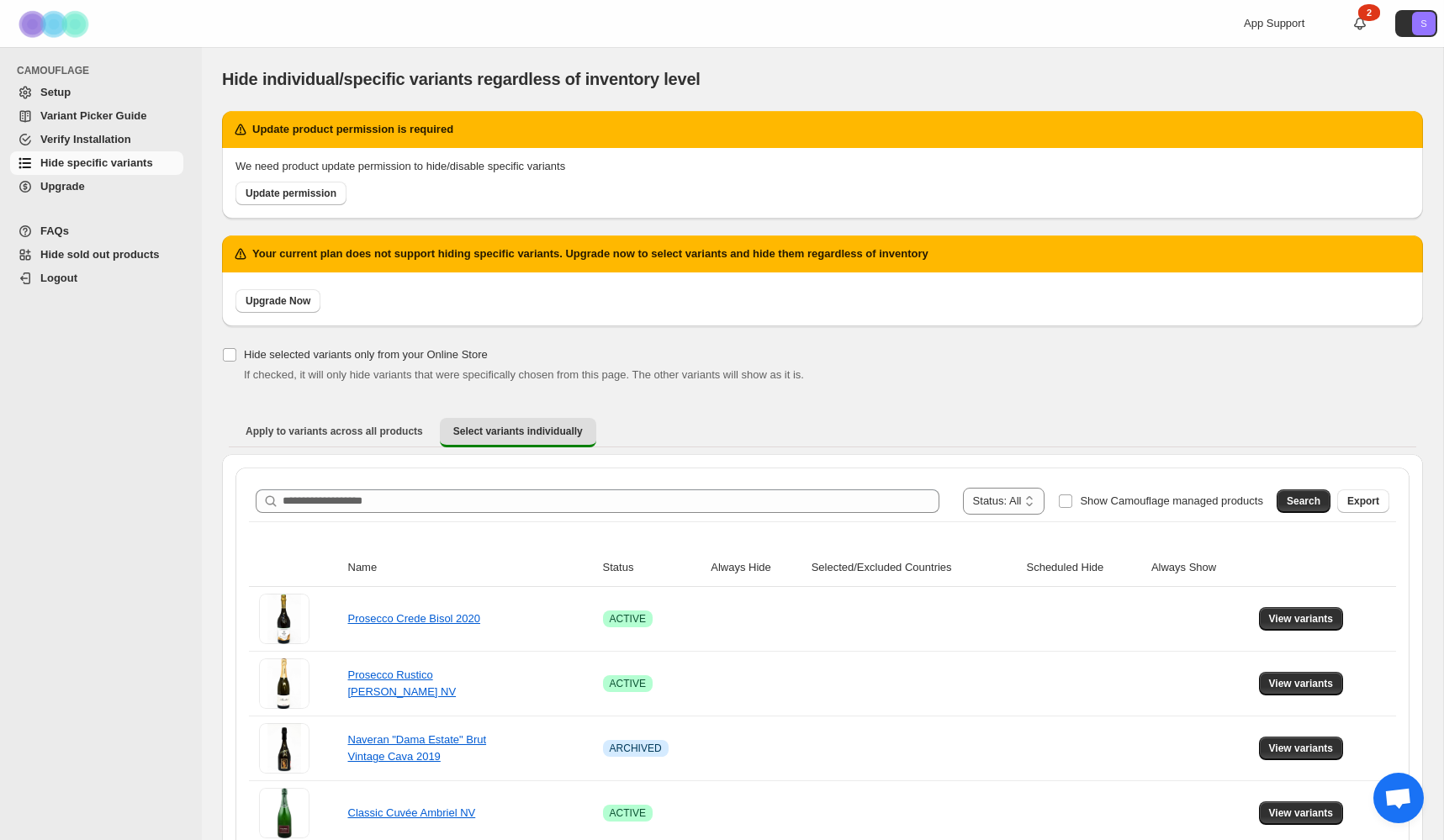 click on "Update permission" at bounding box center (819, 190) 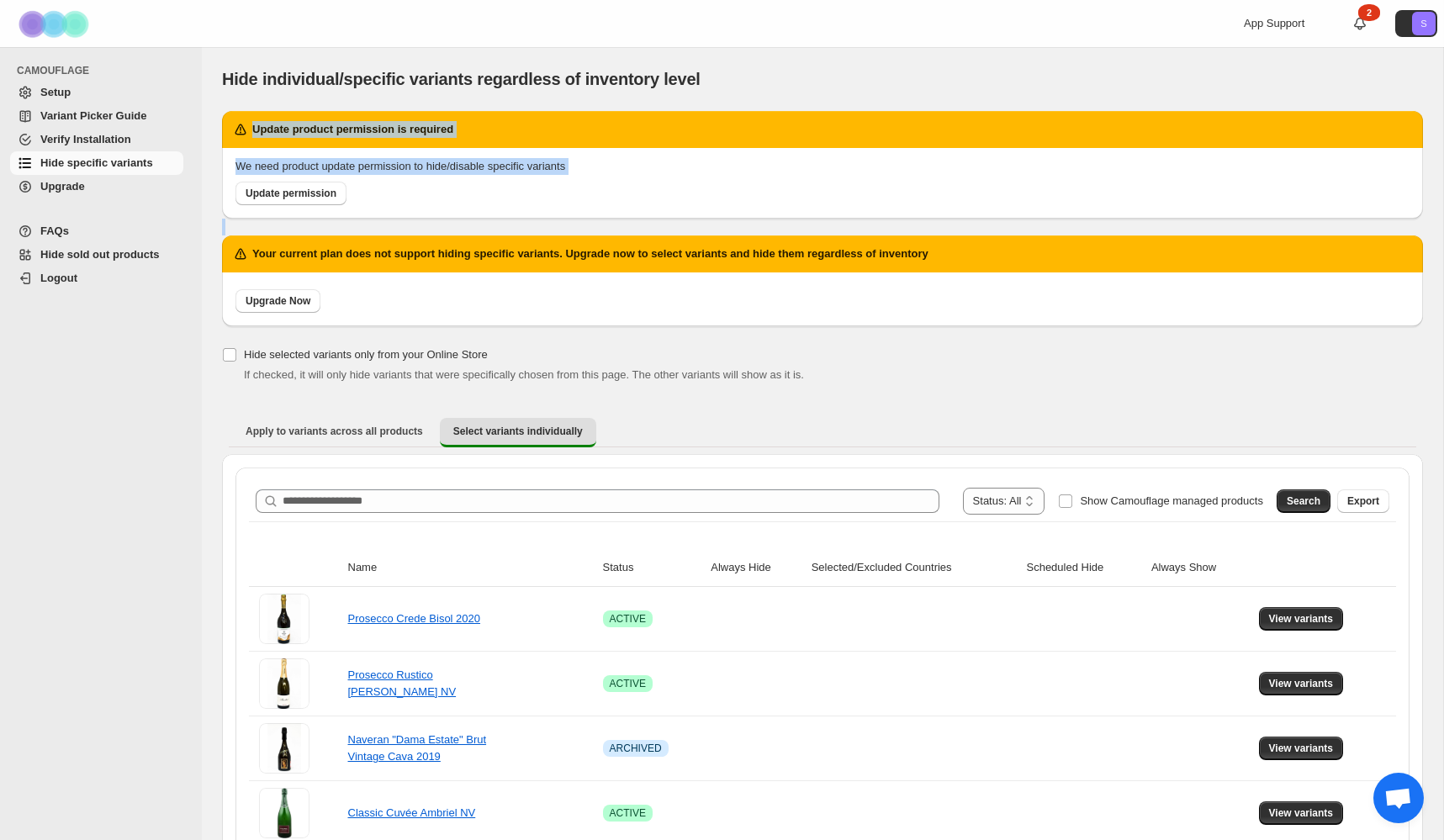 click on "Update permission" at bounding box center [819, 190] 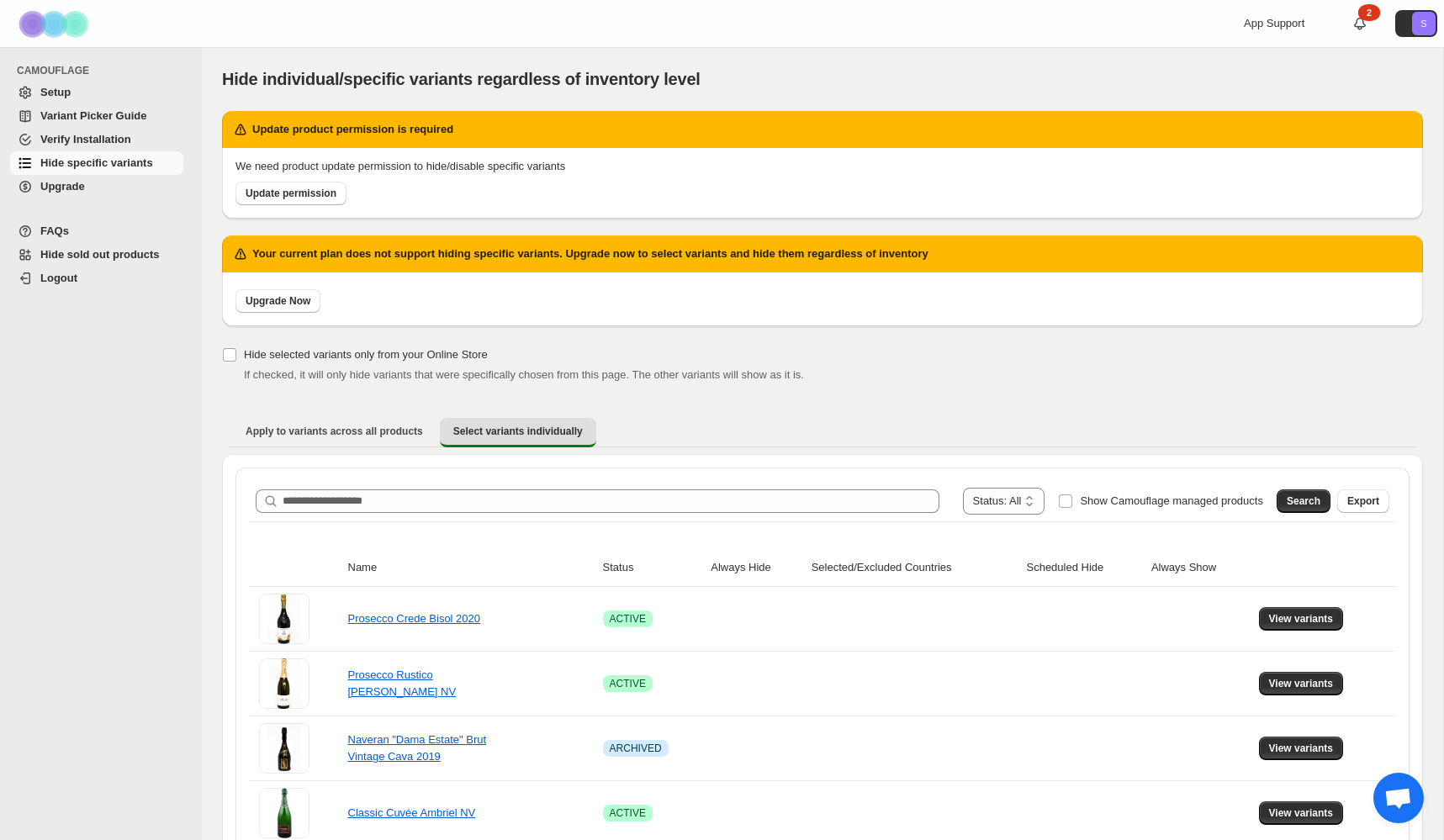 click on "Update permission" at bounding box center [819, 190] 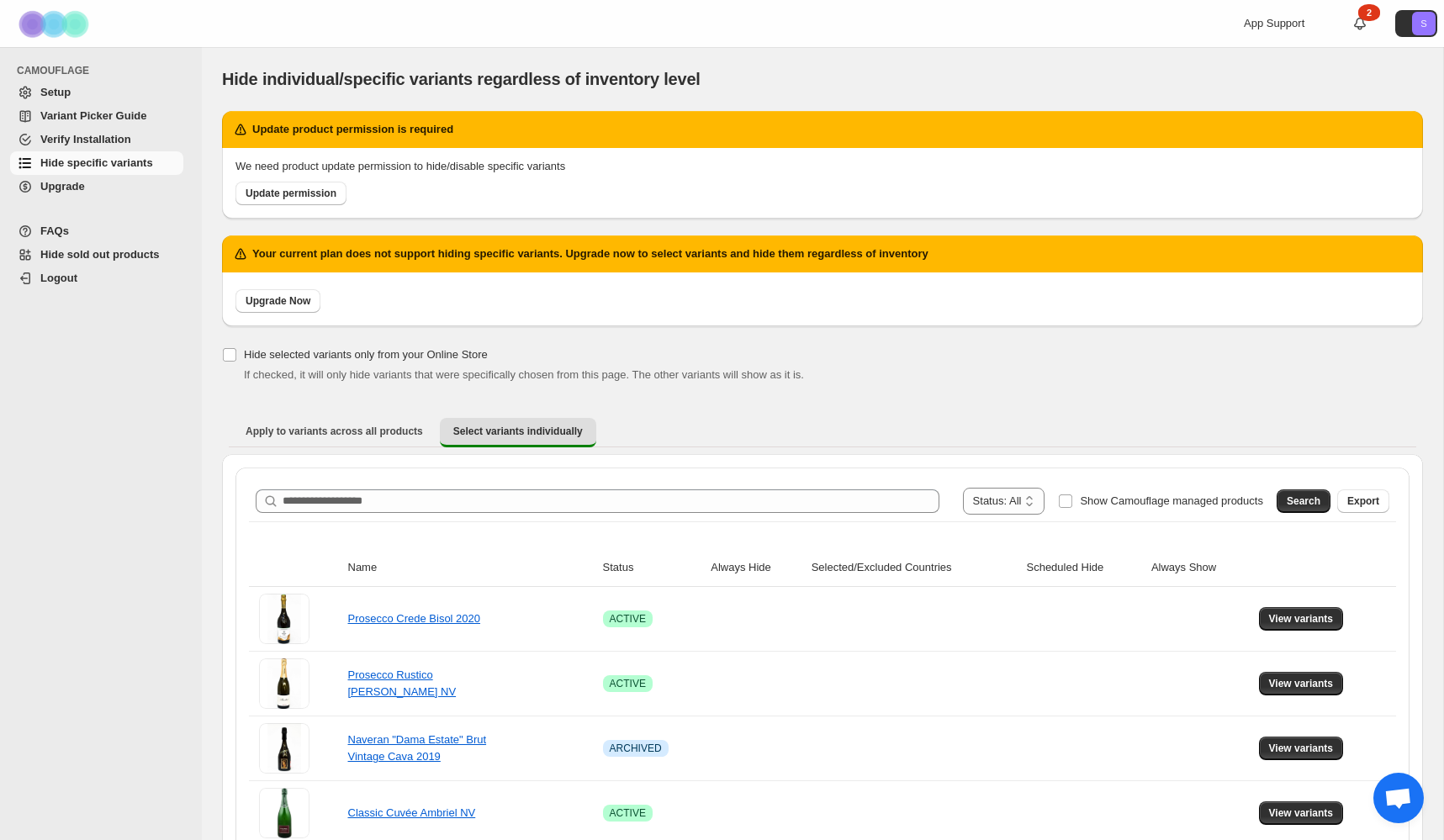 scroll, scrollTop: 0, scrollLeft: 0, axis: both 